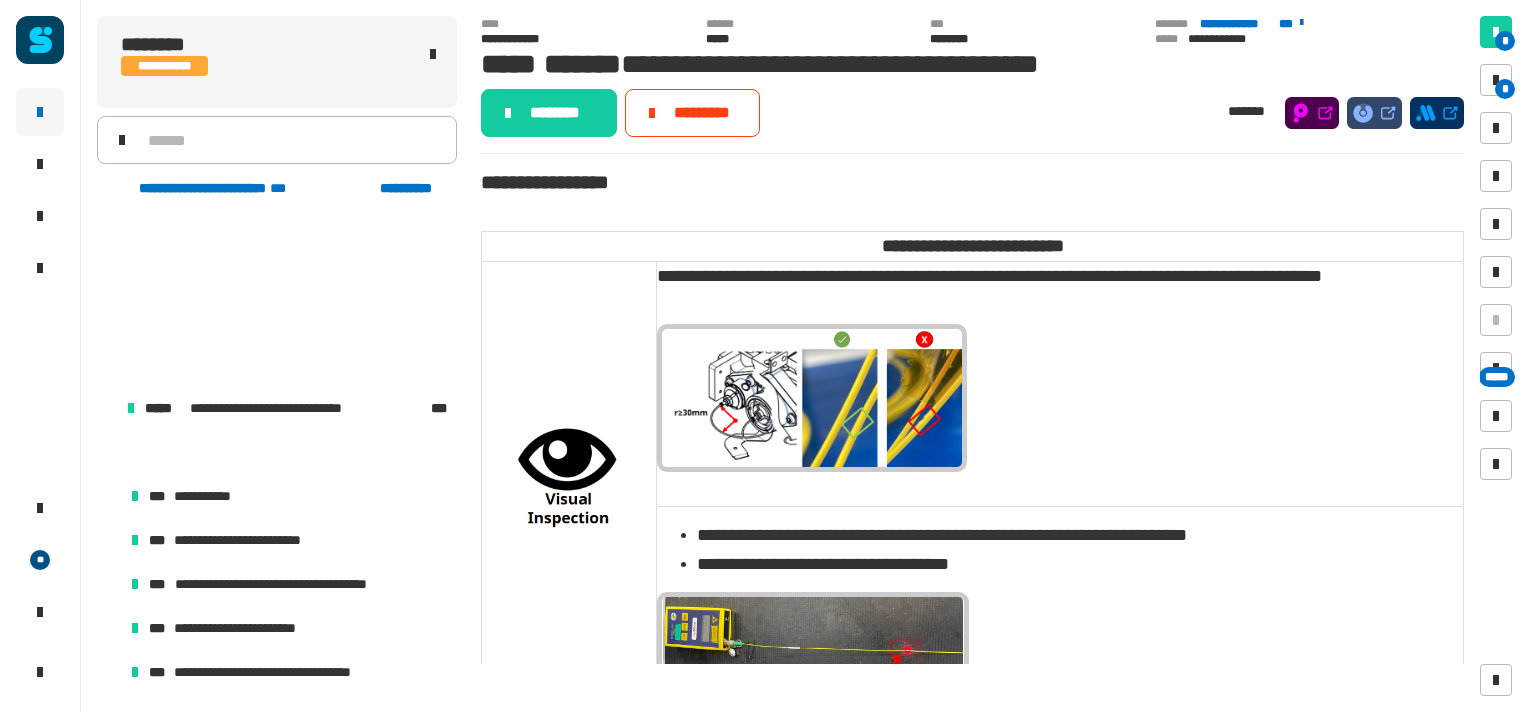 scroll, scrollTop: 0, scrollLeft: 0, axis: both 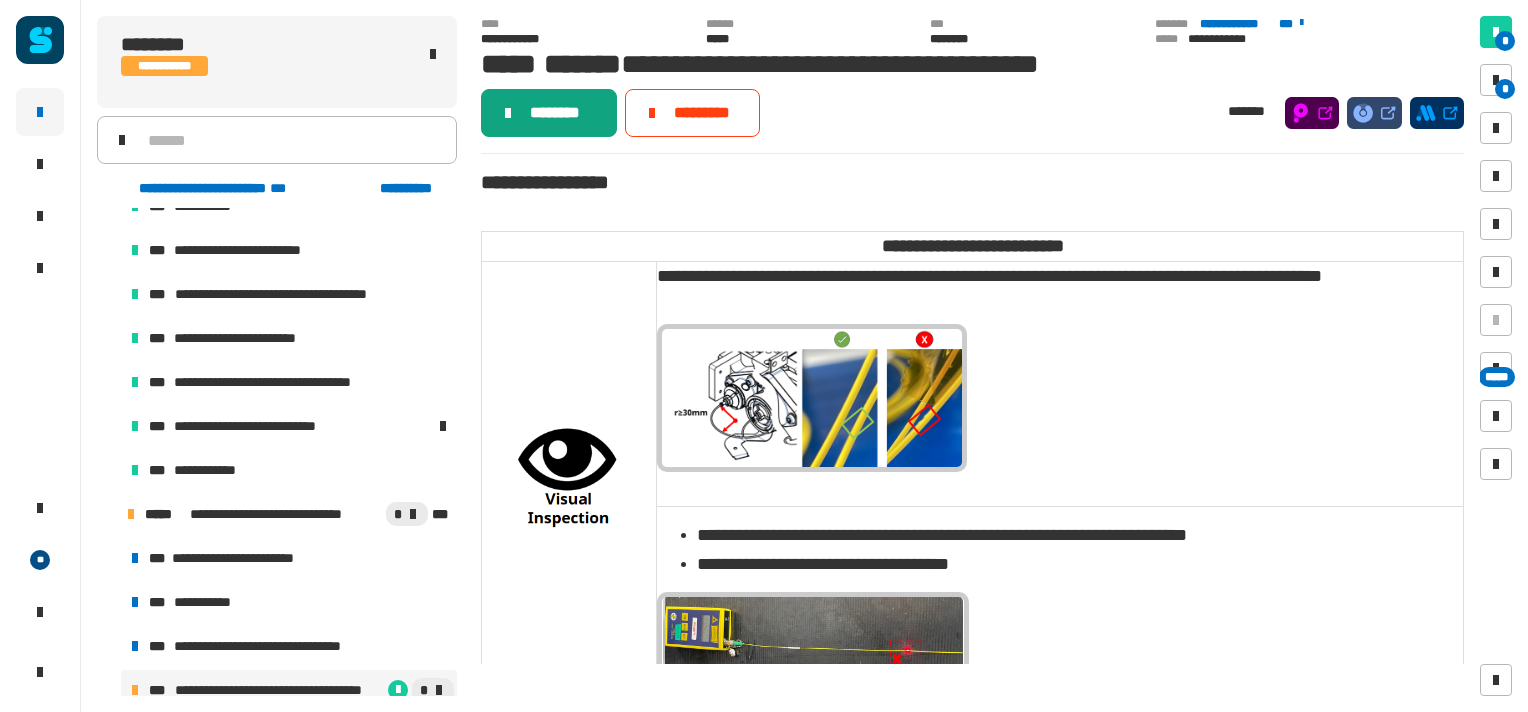 click on "********" 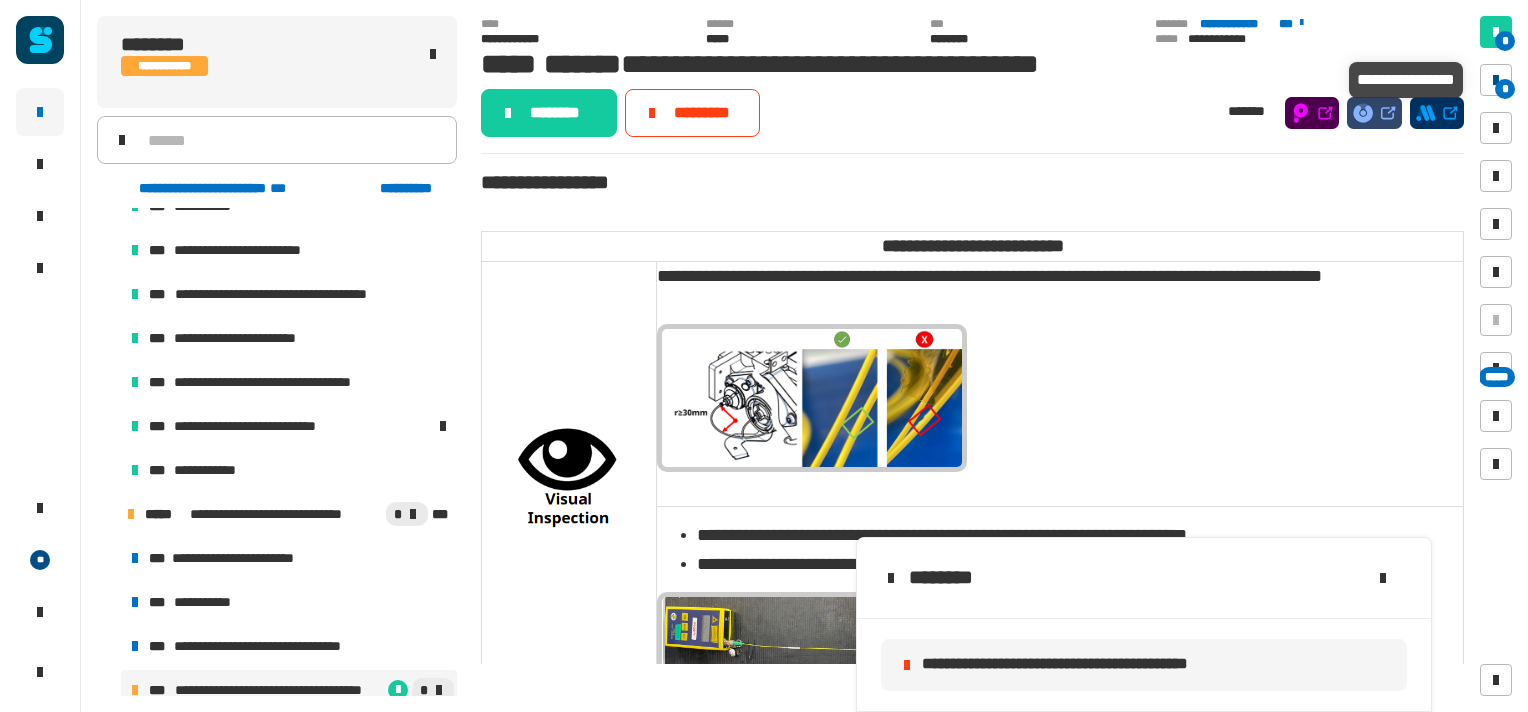 click on "*" at bounding box center [1496, 80] 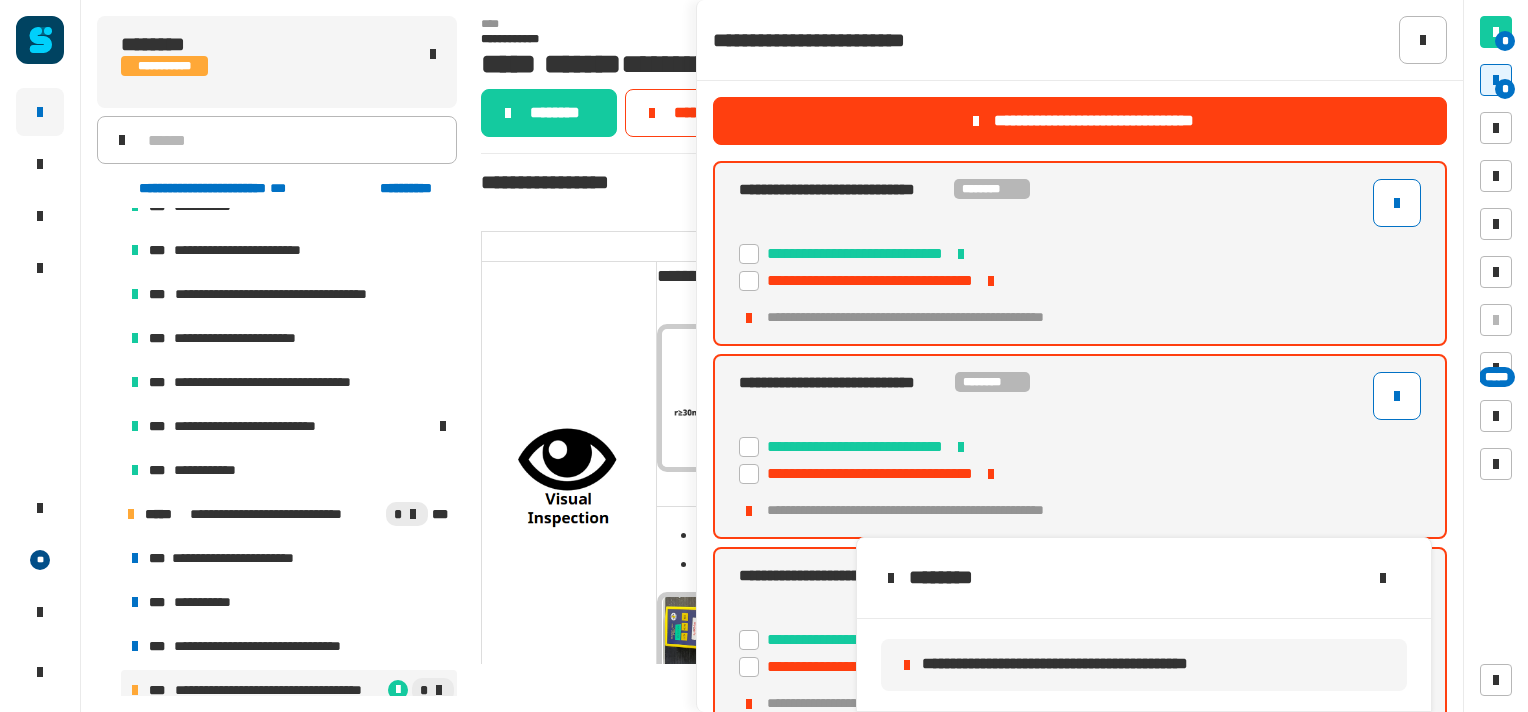 click 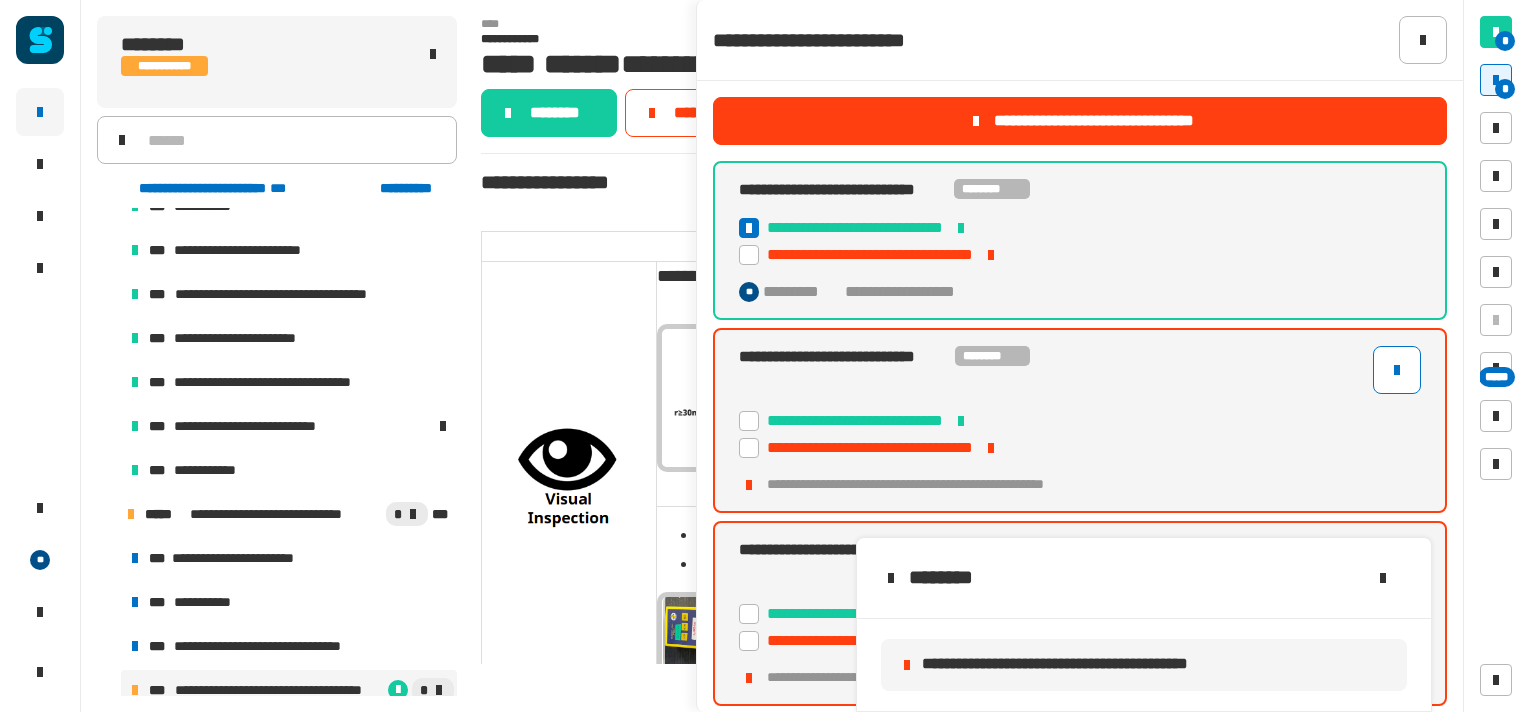 scroll, scrollTop: 114, scrollLeft: 0, axis: vertical 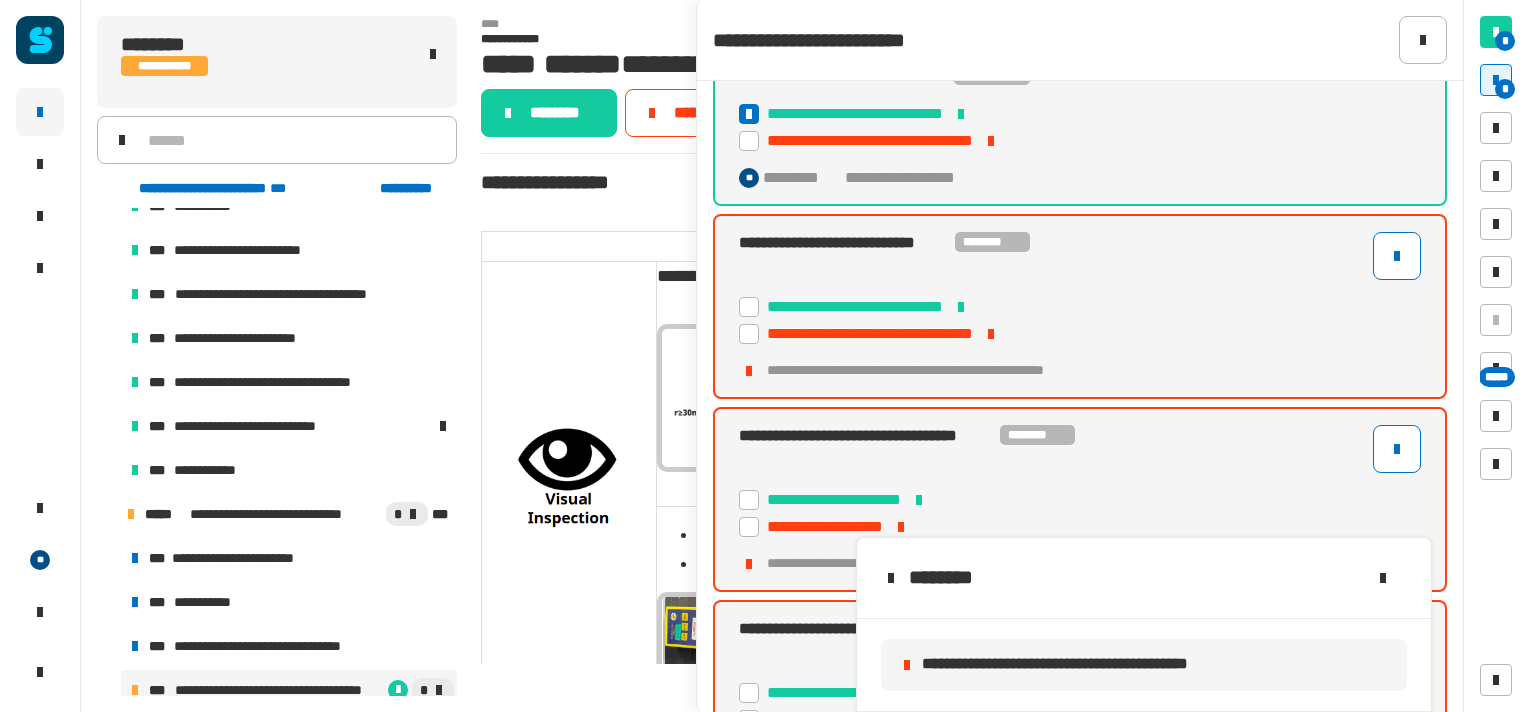 click 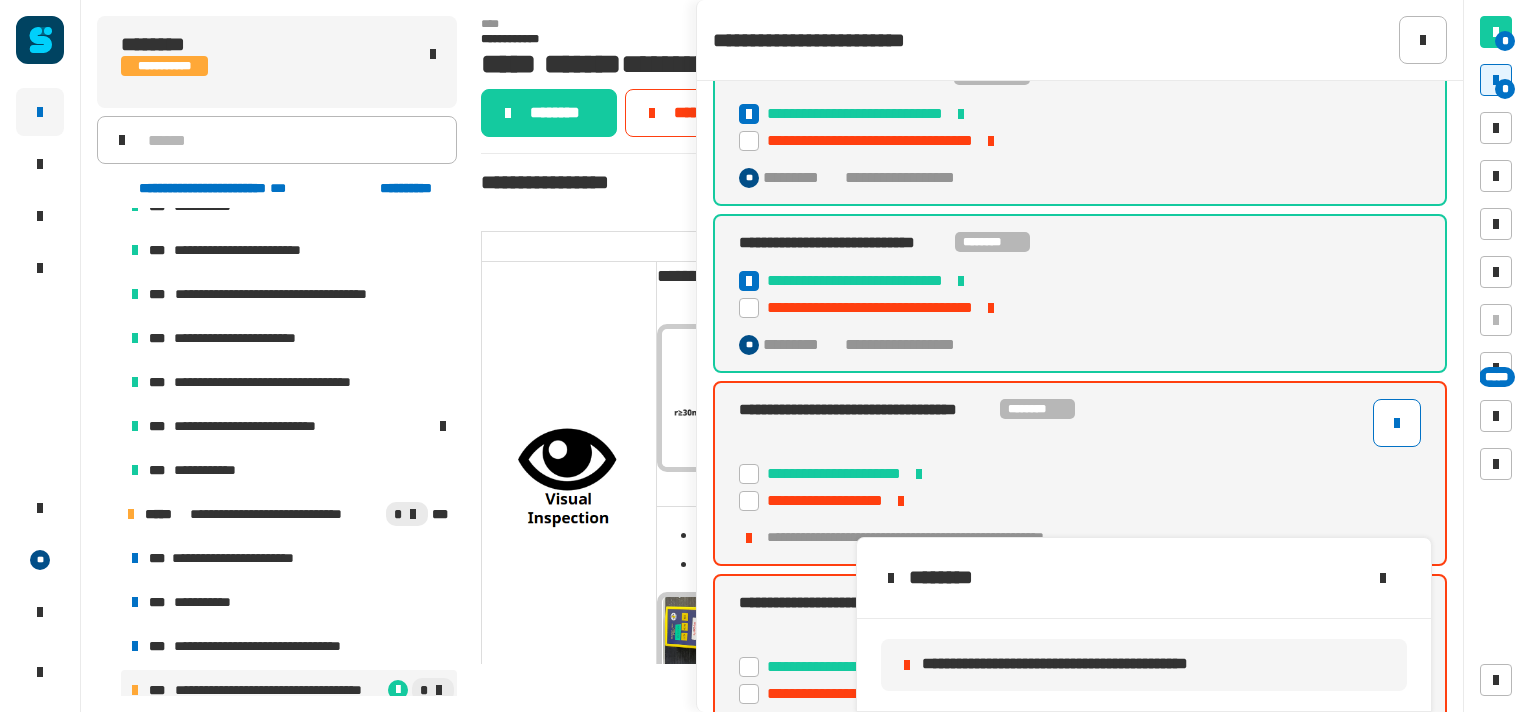 scroll, scrollTop: 235, scrollLeft: 0, axis: vertical 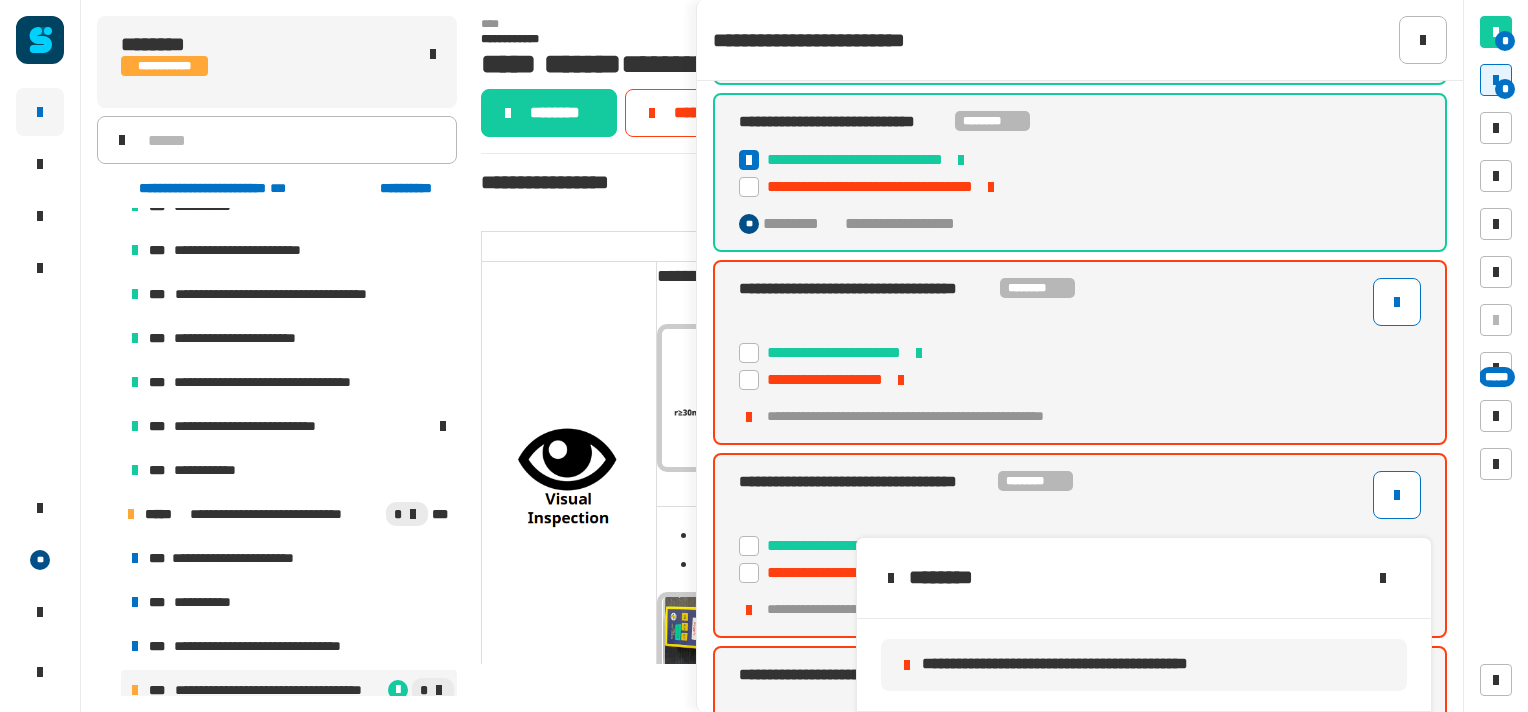 click 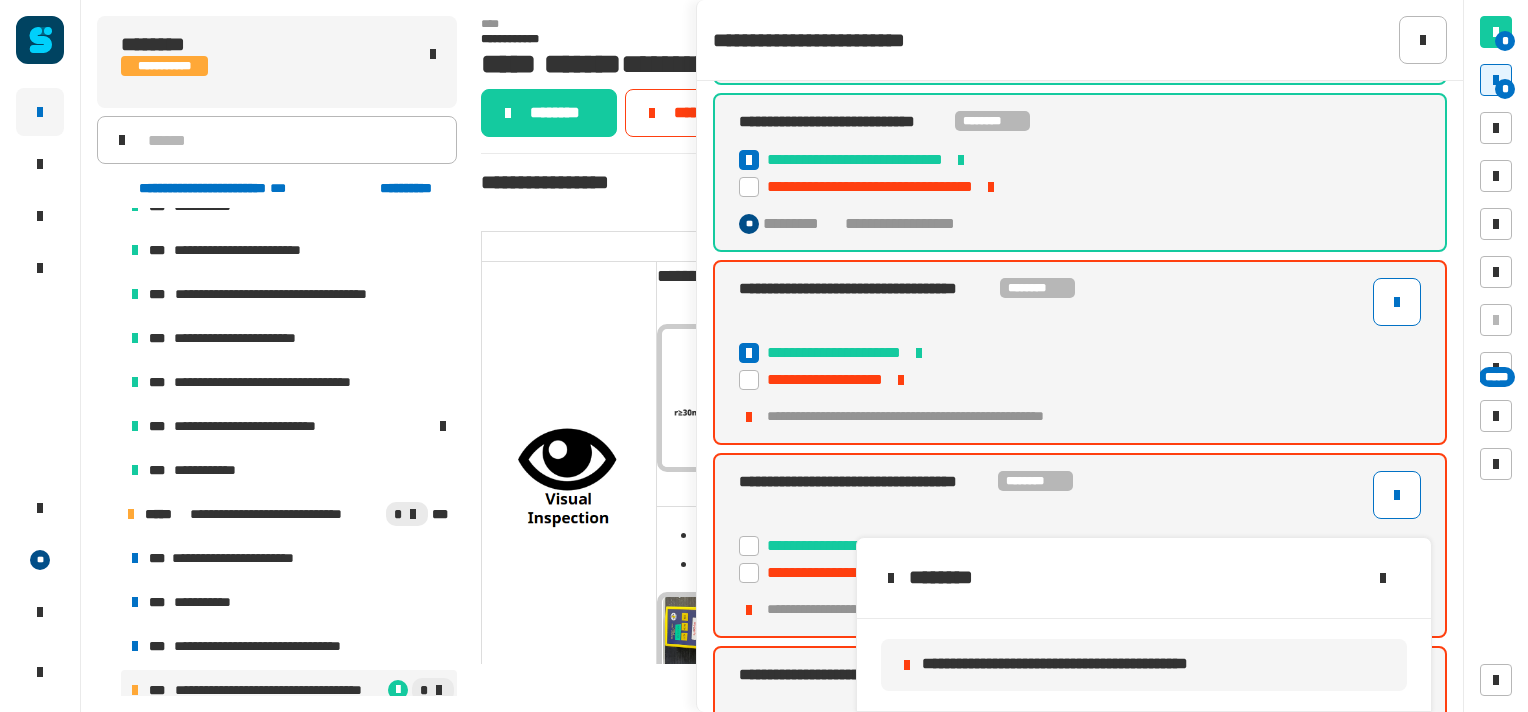scroll, scrollTop: 412, scrollLeft: 0, axis: vertical 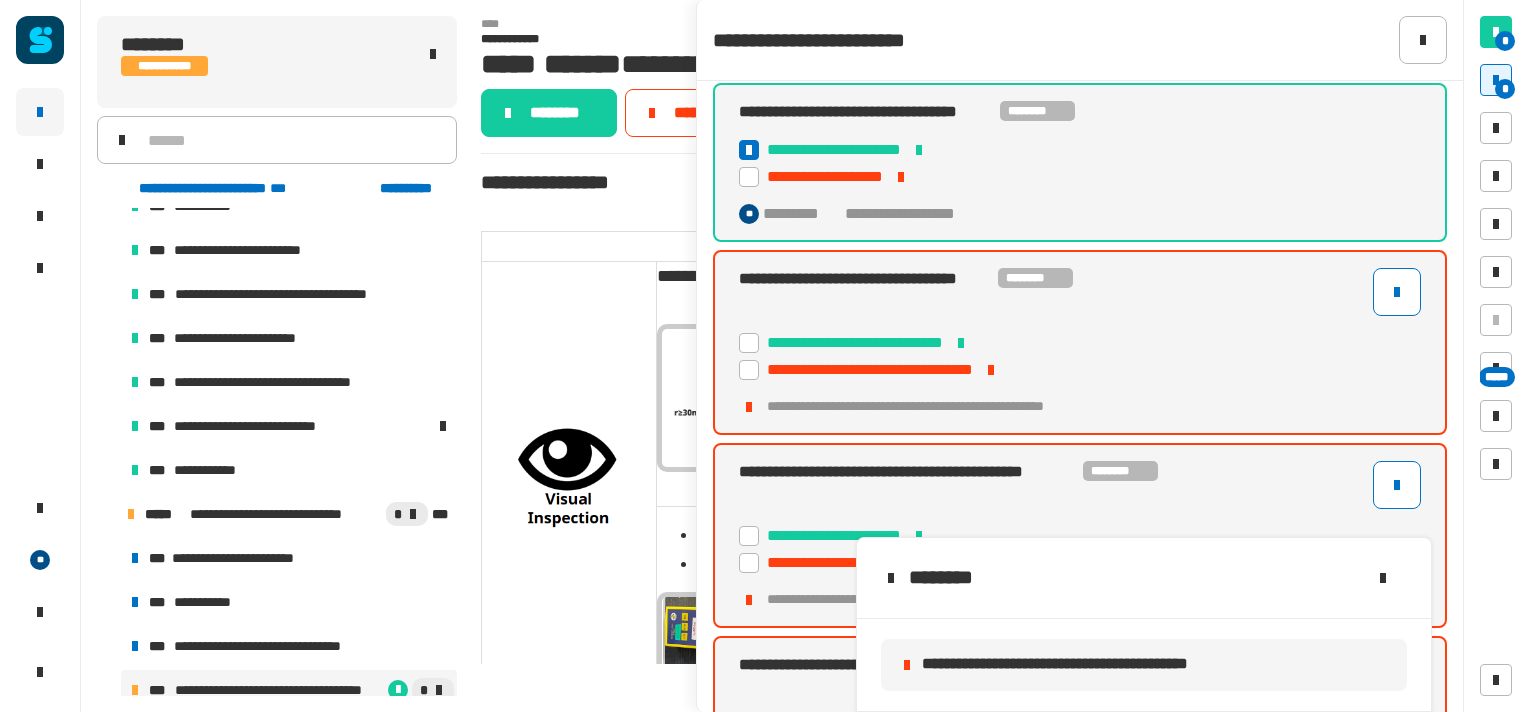click 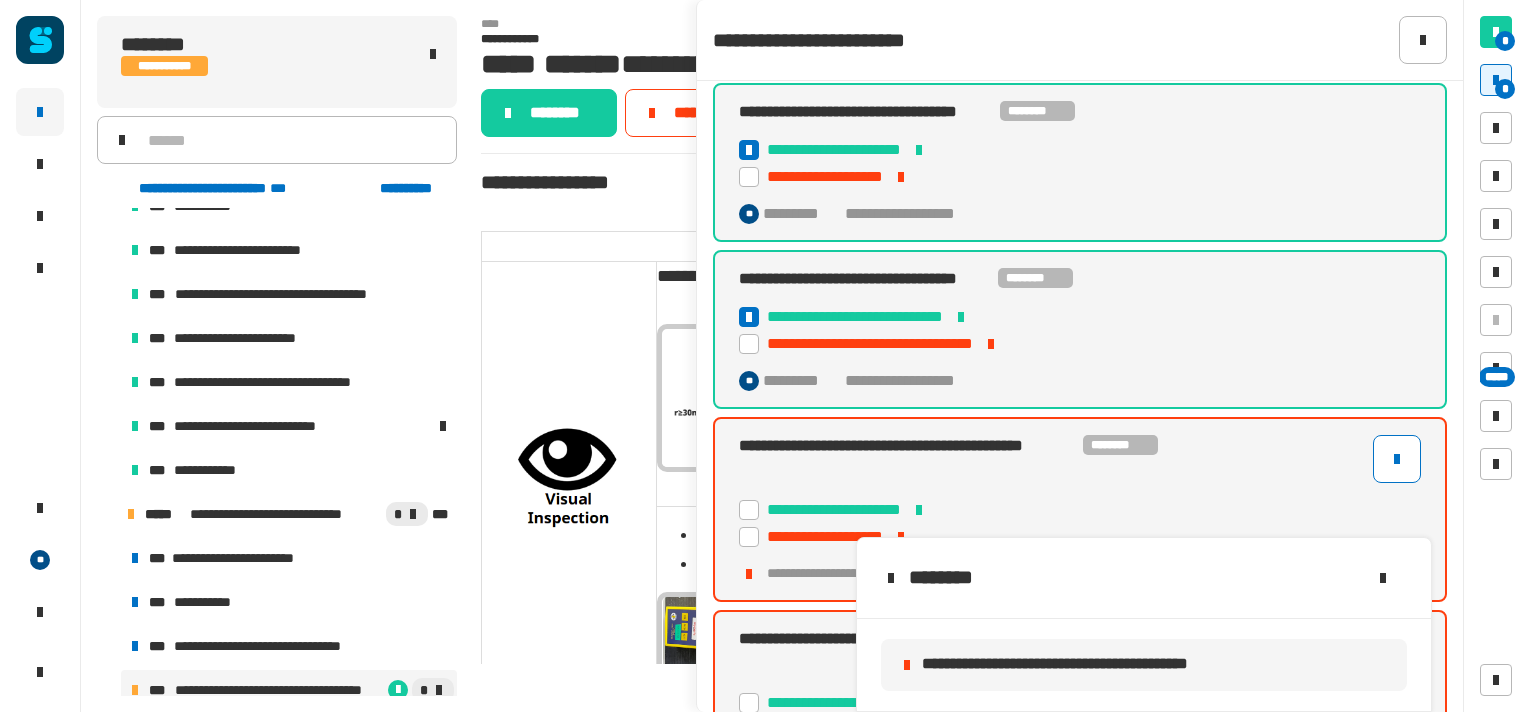 scroll, scrollTop: 524, scrollLeft: 0, axis: vertical 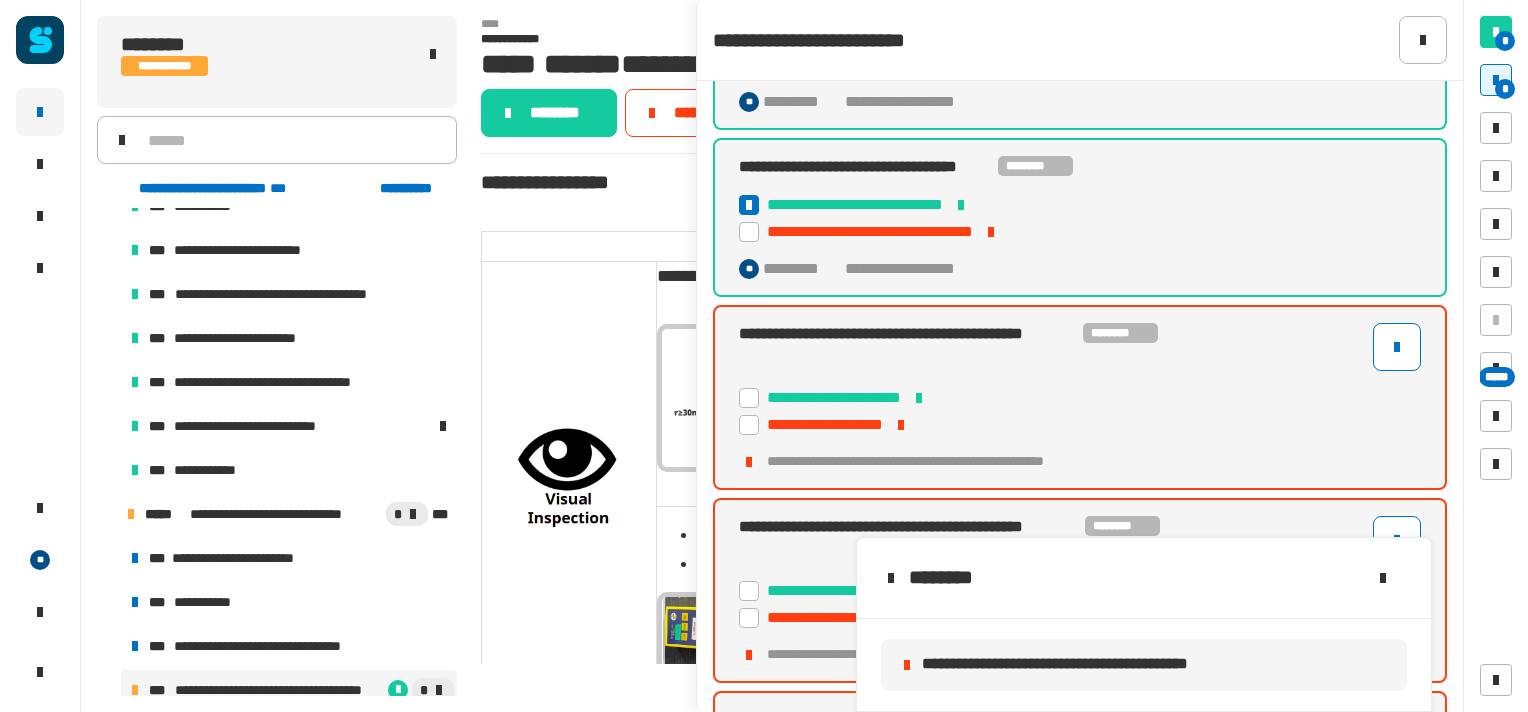 click 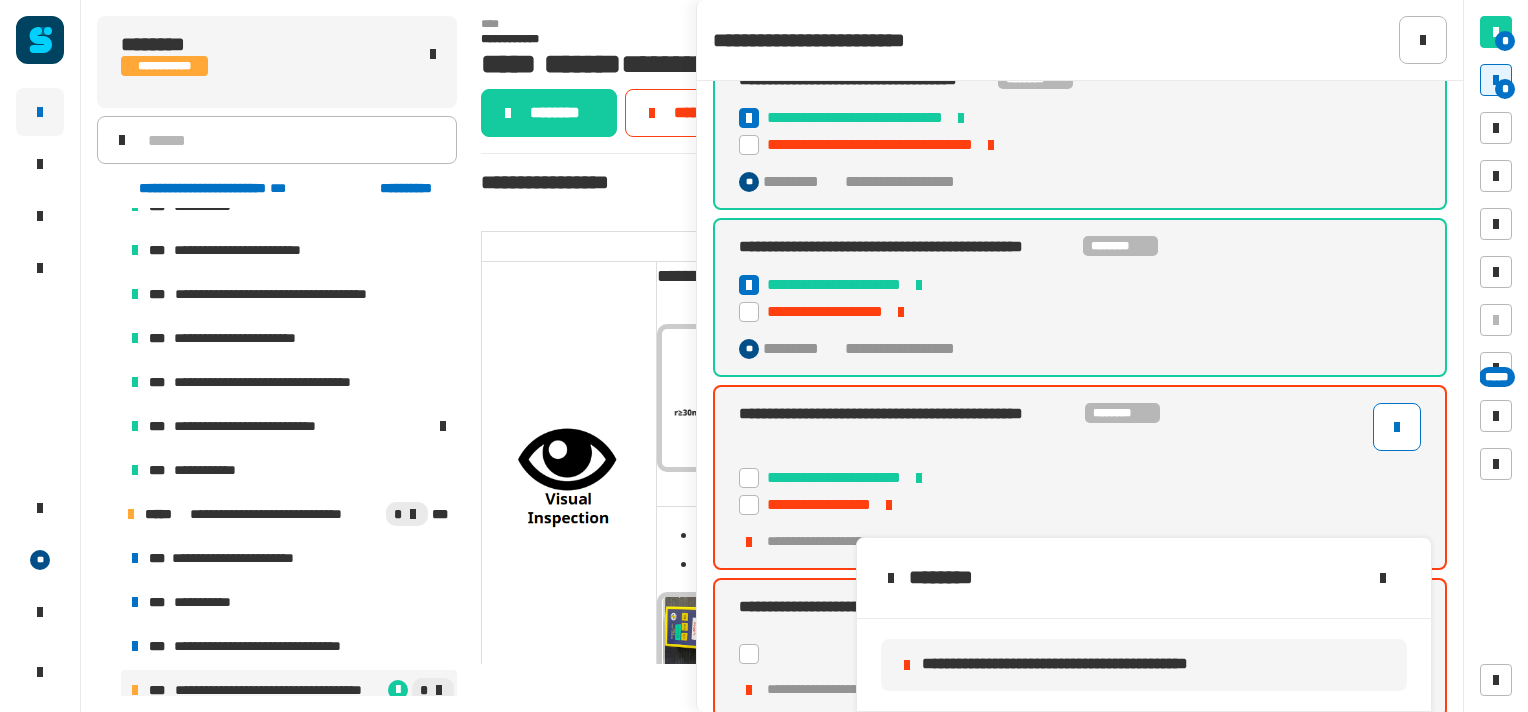 scroll, scrollTop: 611, scrollLeft: 0, axis: vertical 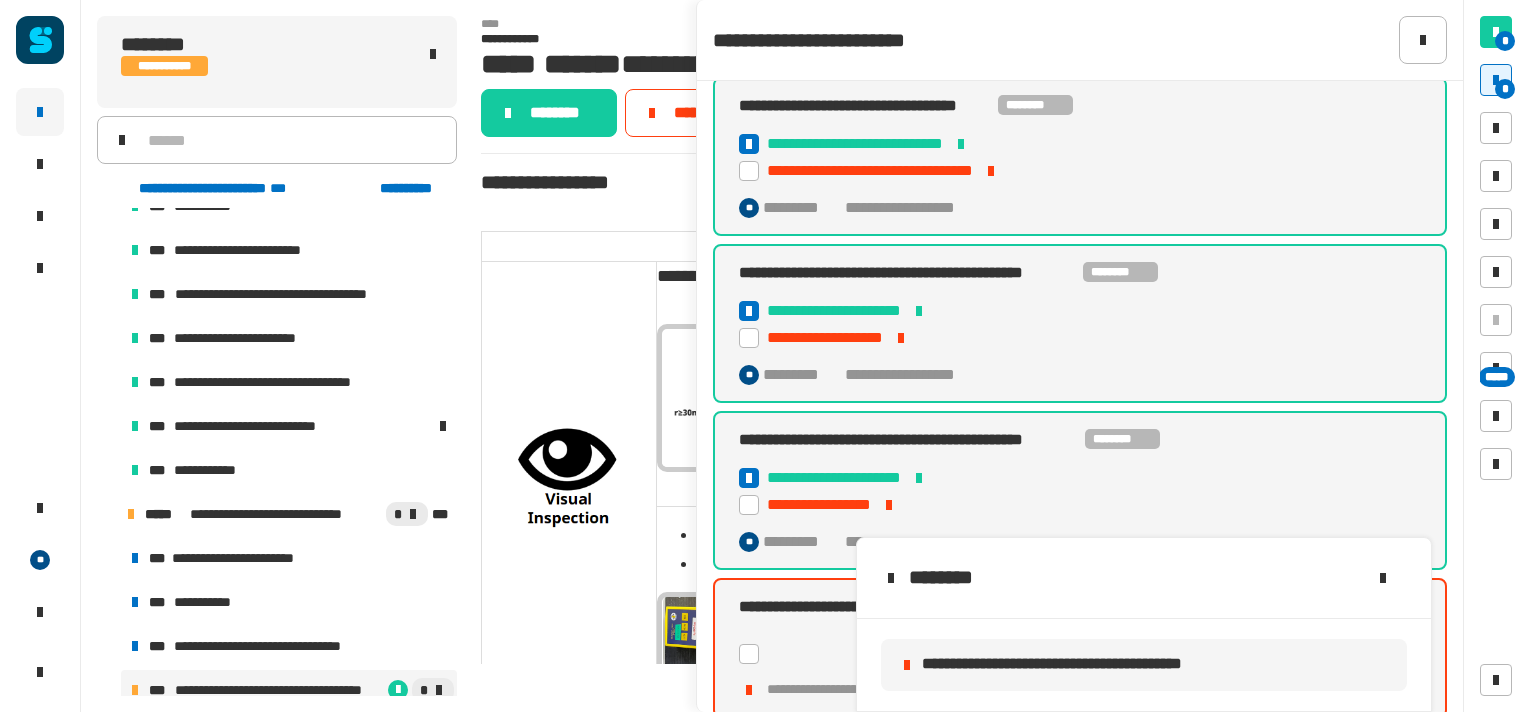 click 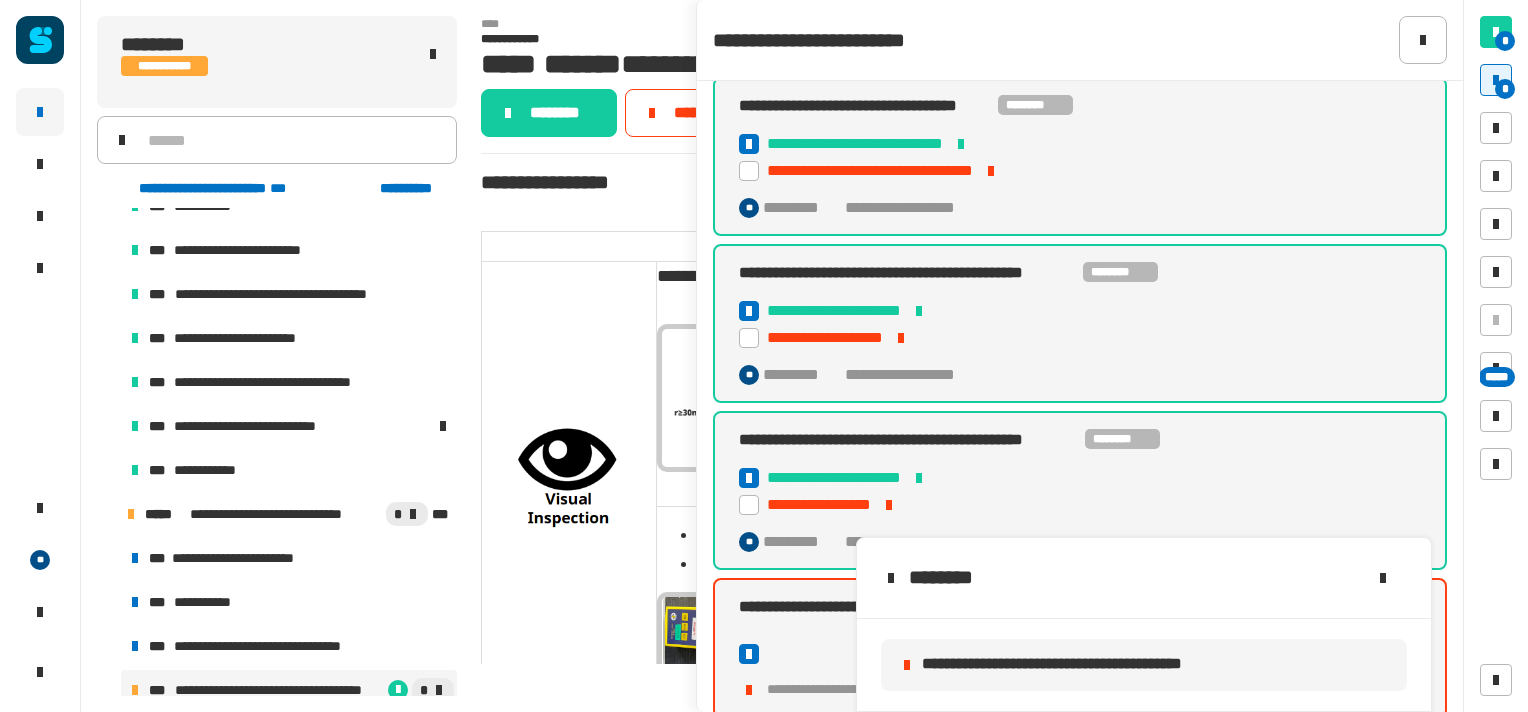 scroll, scrollTop: 511, scrollLeft: 0, axis: vertical 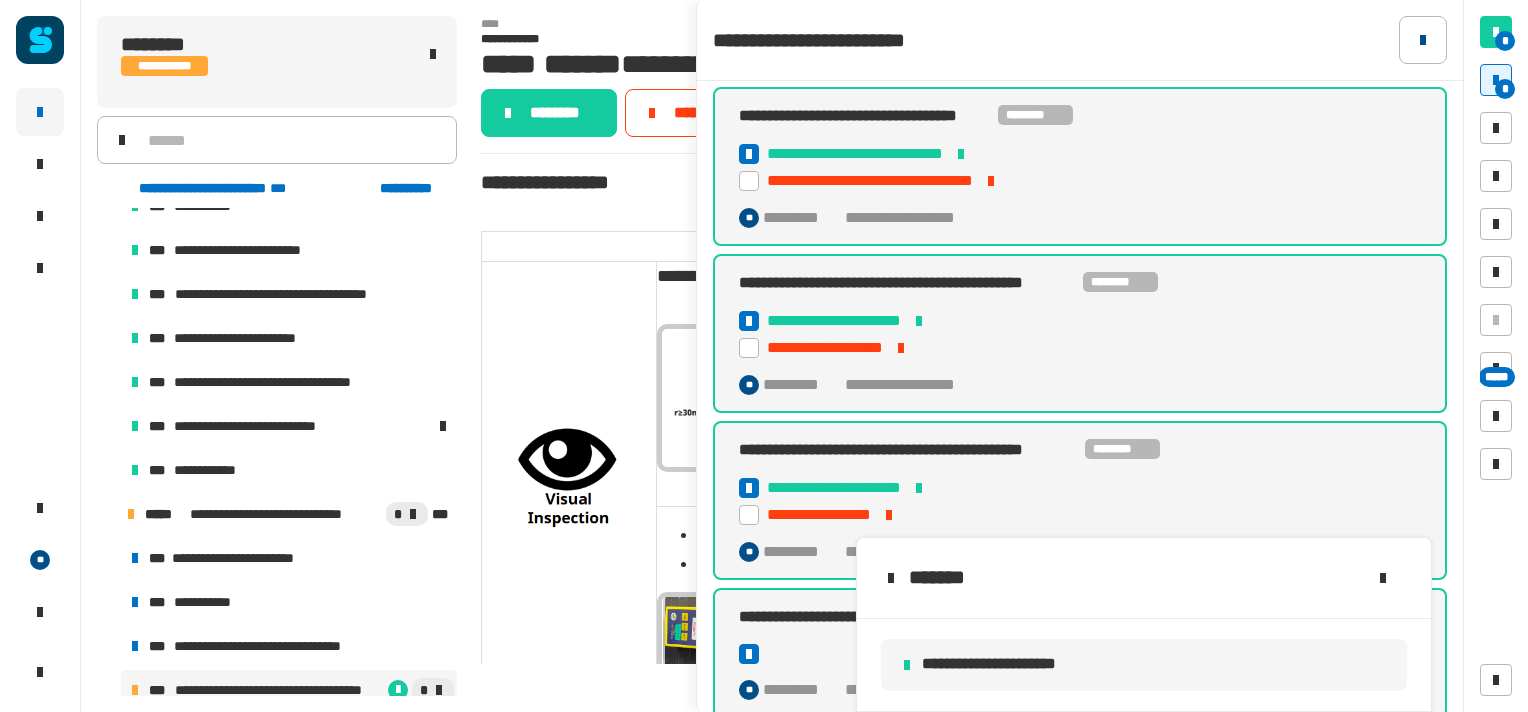 click 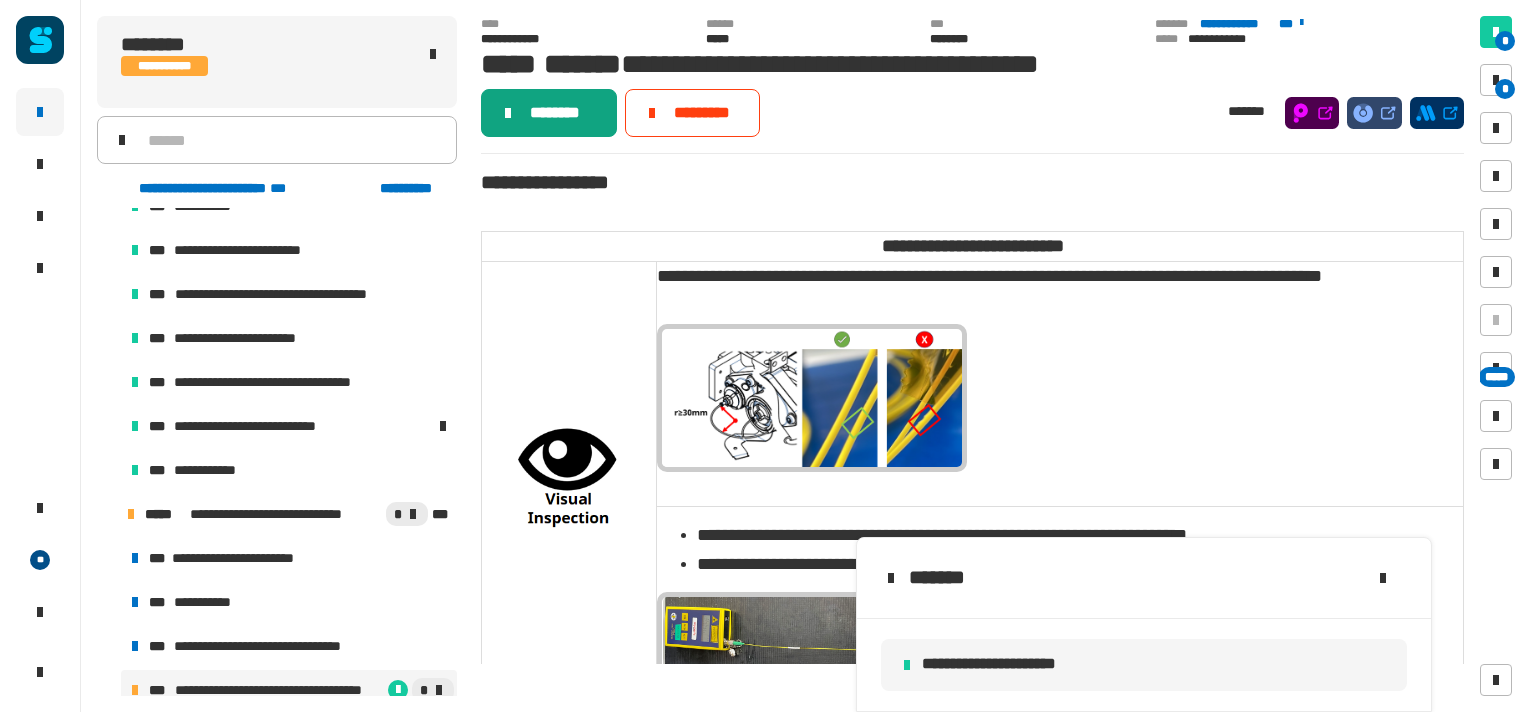 click on "********" 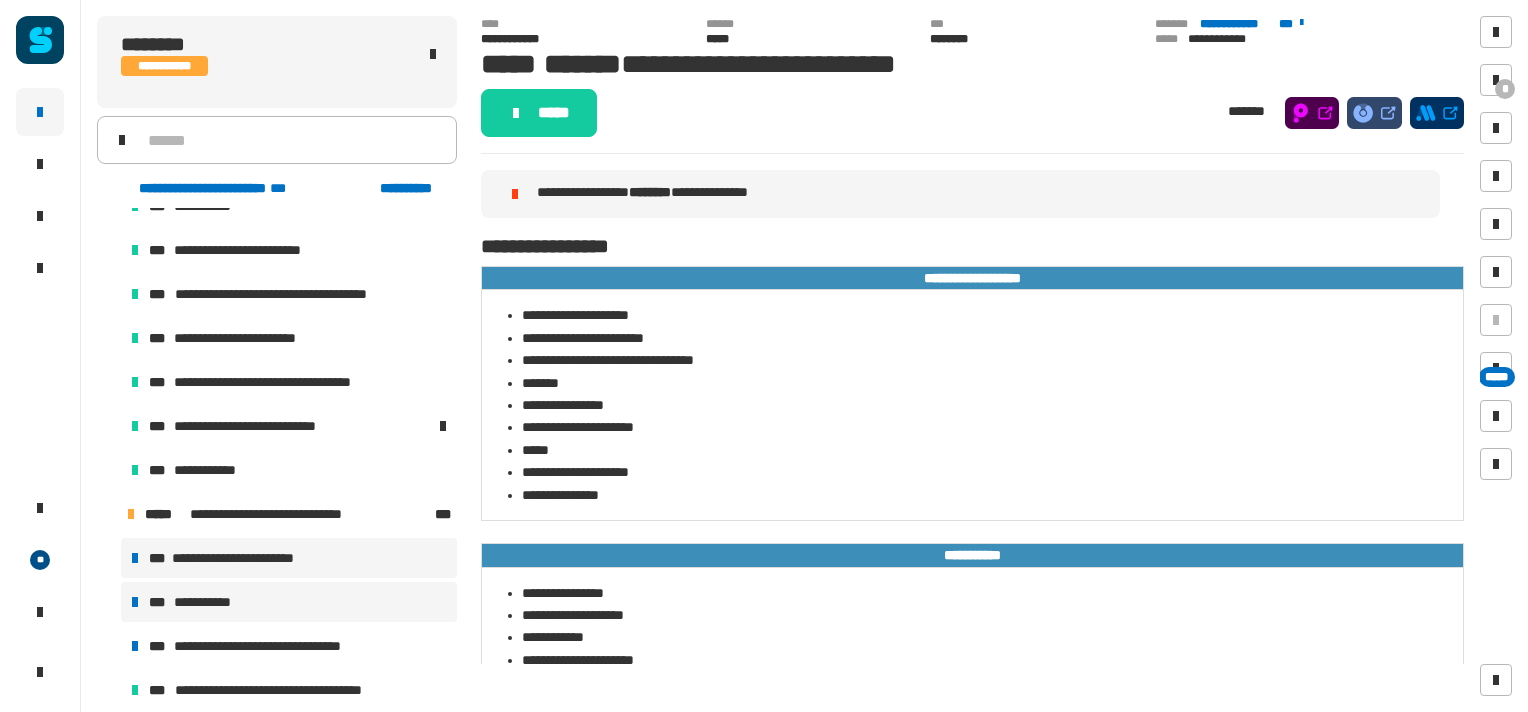 click on "**********" at bounding box center [289, 602] 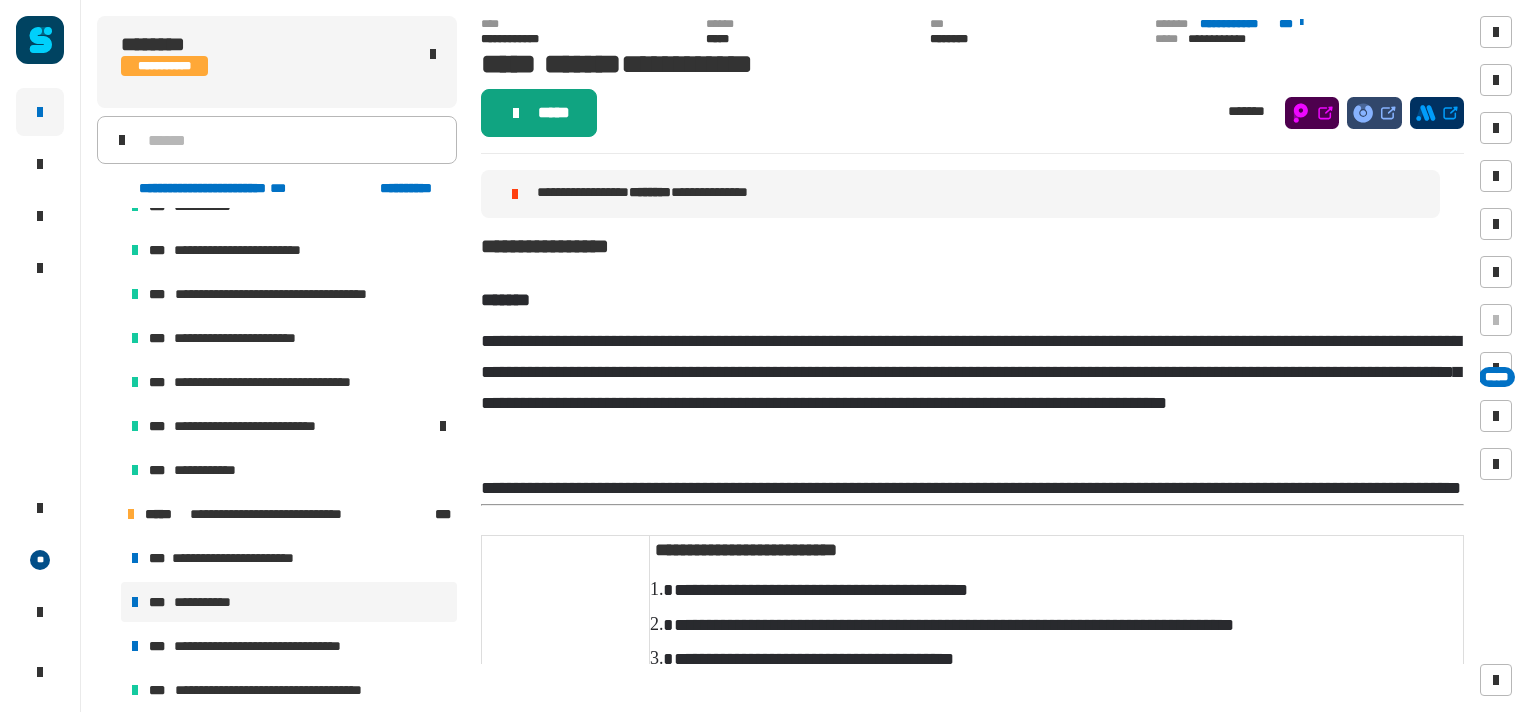 click on "*****" 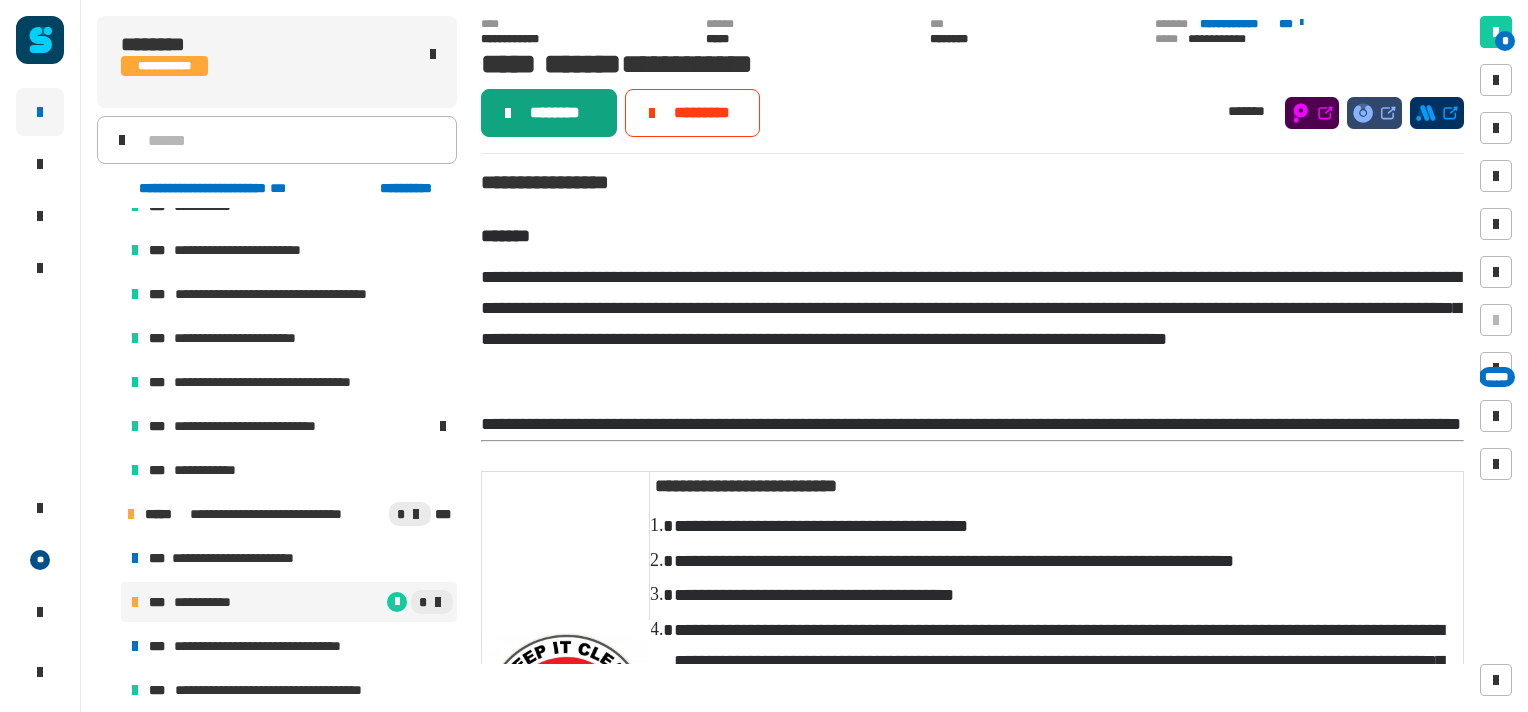 click on "********" 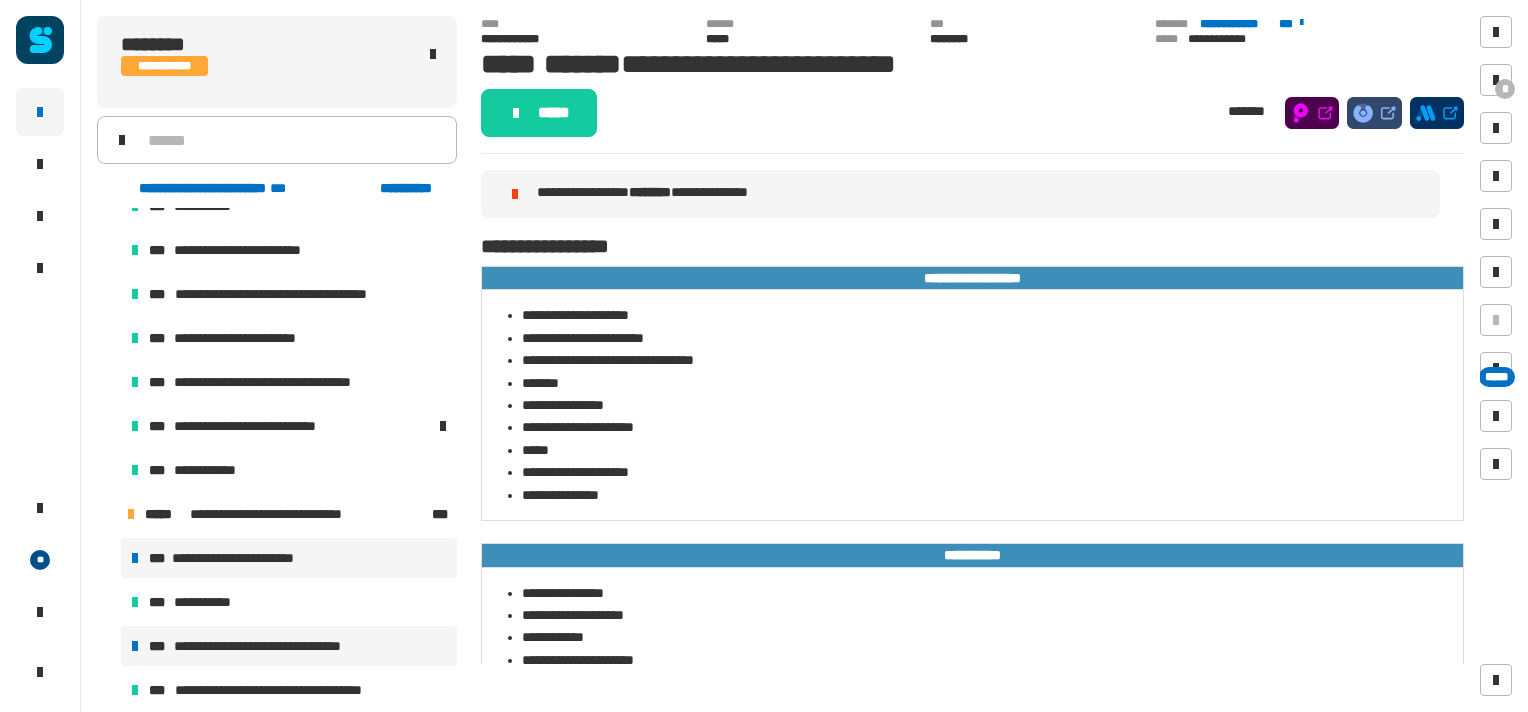 click on "**********" at bounding box center [283, 646] 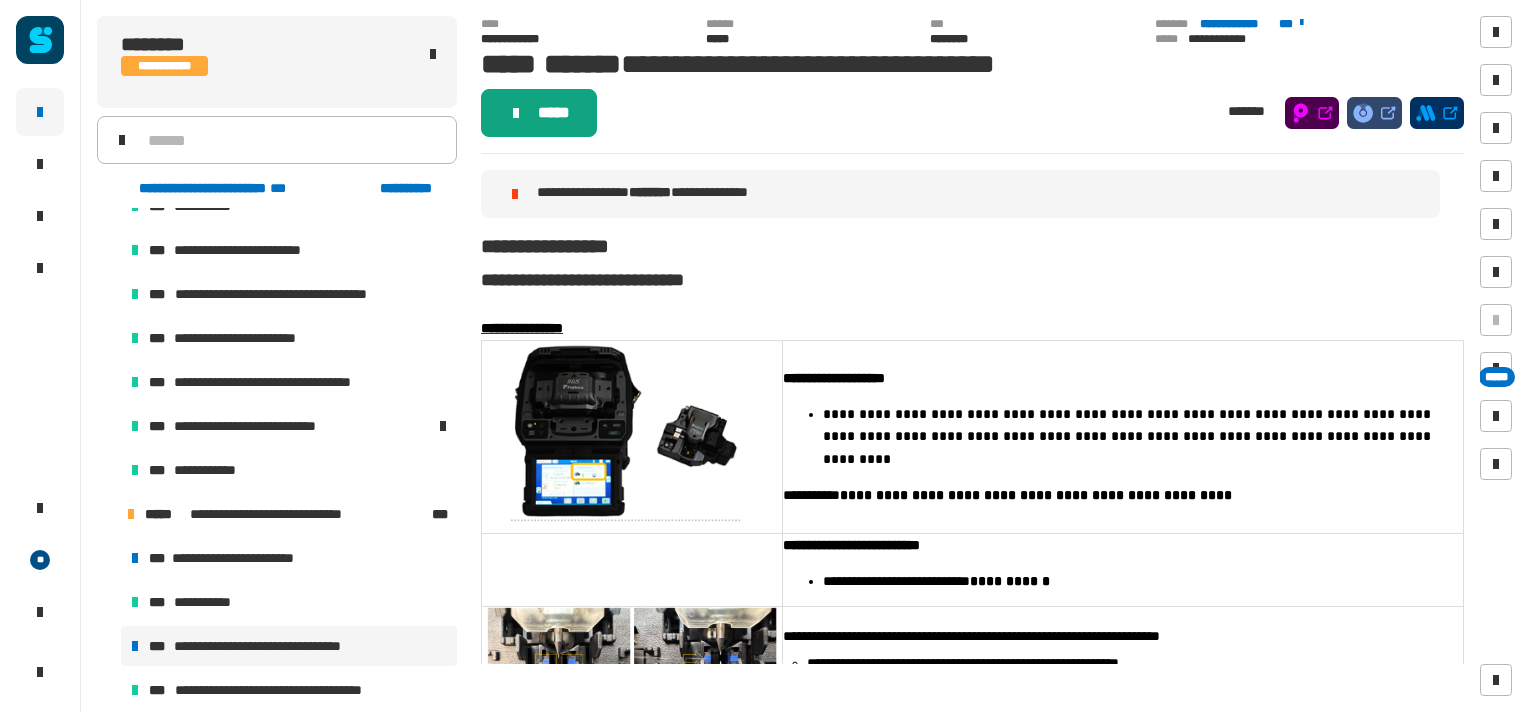 click on "*****" 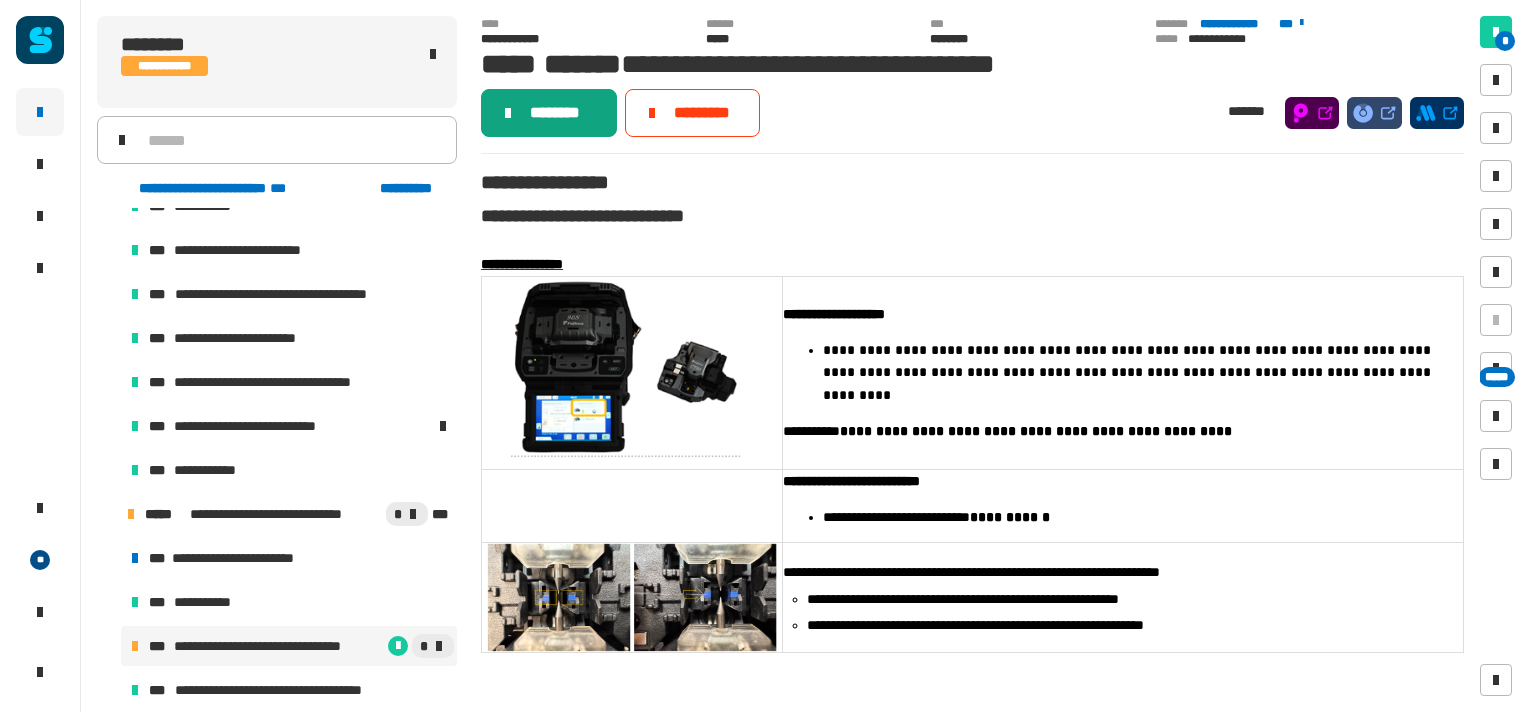 click on "********" 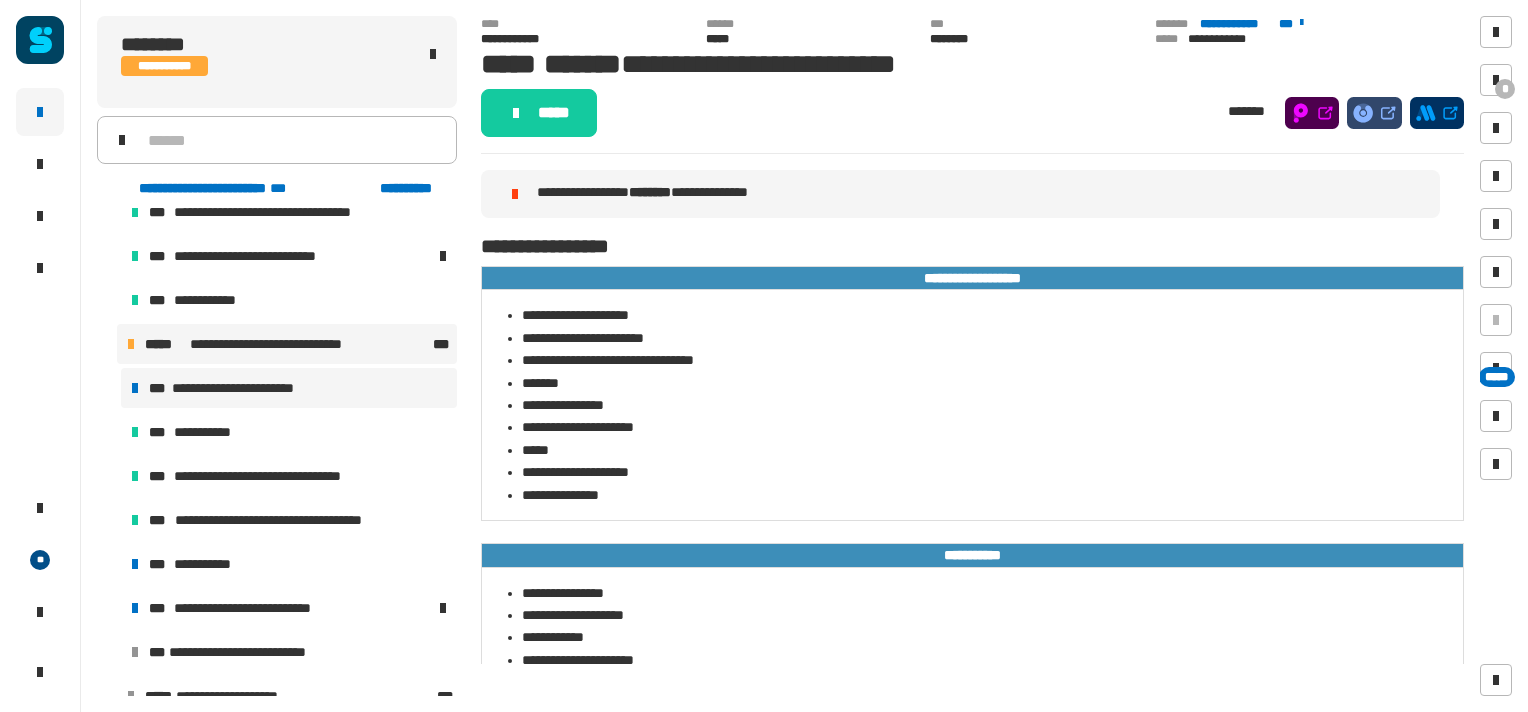 scroll, scrollTop: 464, scrollLeft: 0, axis: vertical 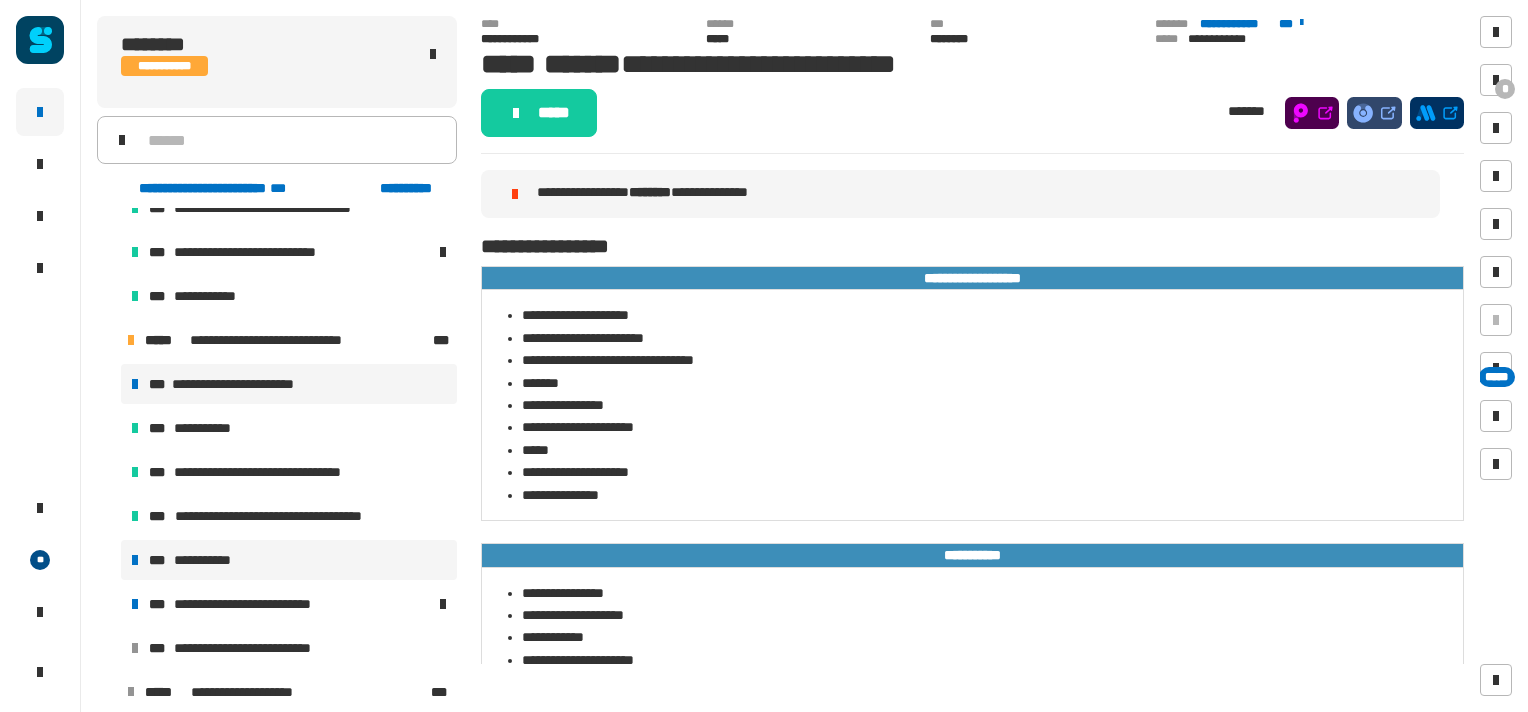click on "**********" at bounding box center (207, 560) 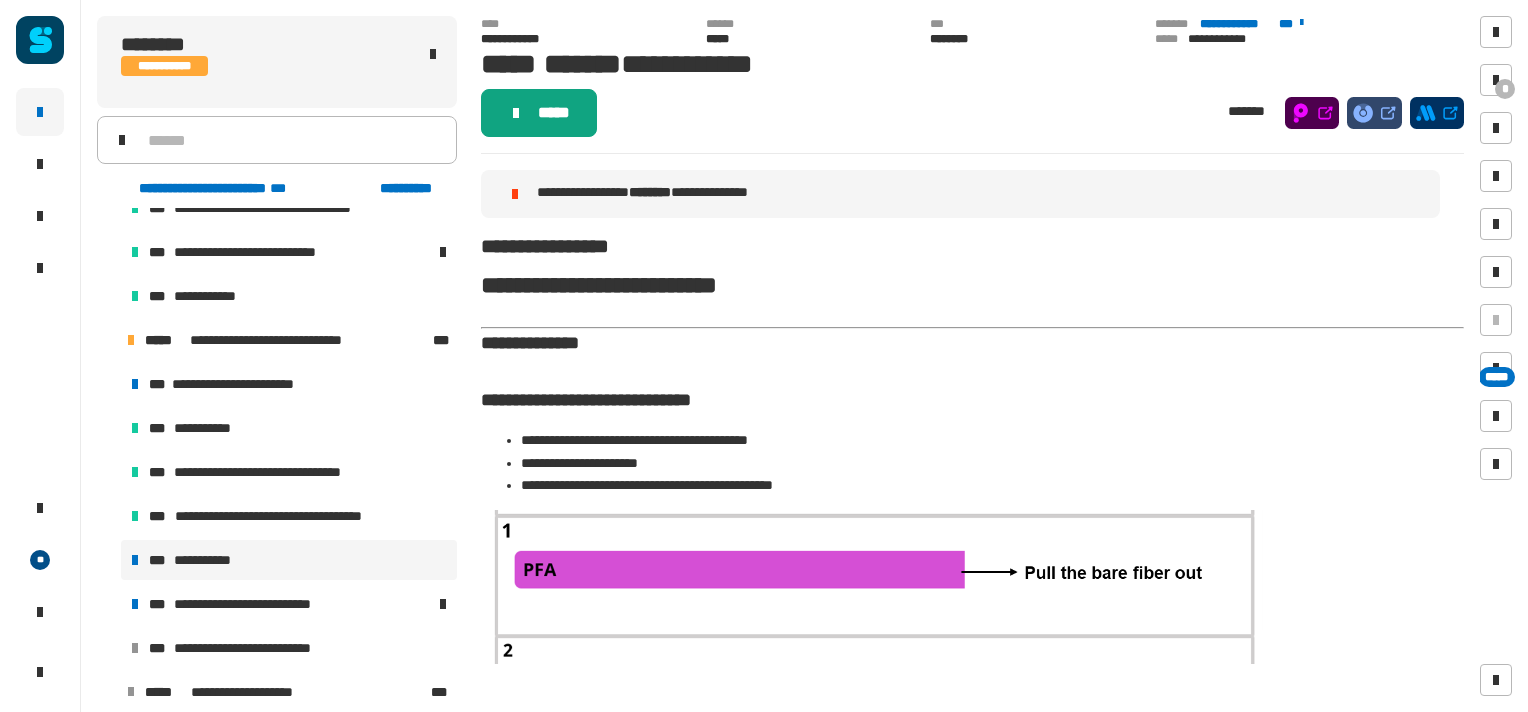 click on "*****" 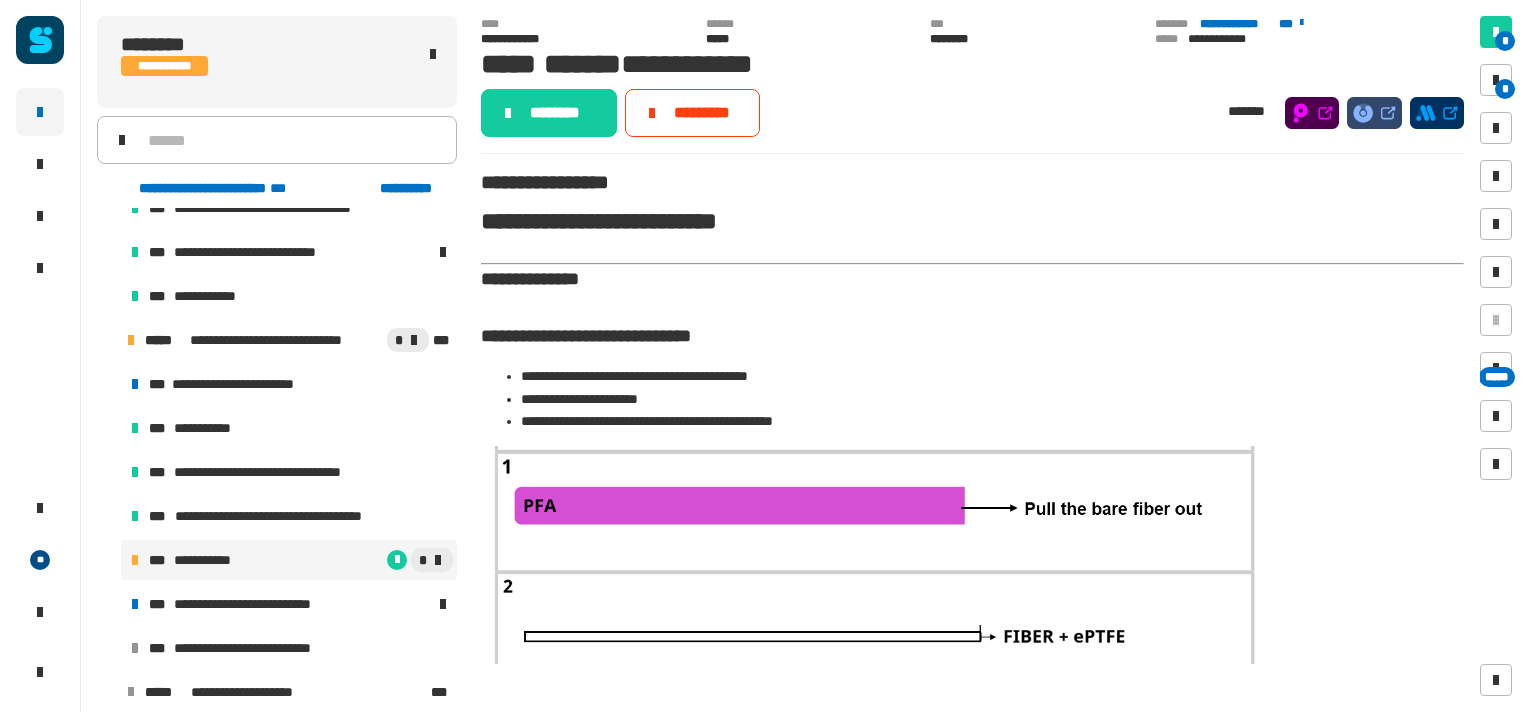 click on "********" 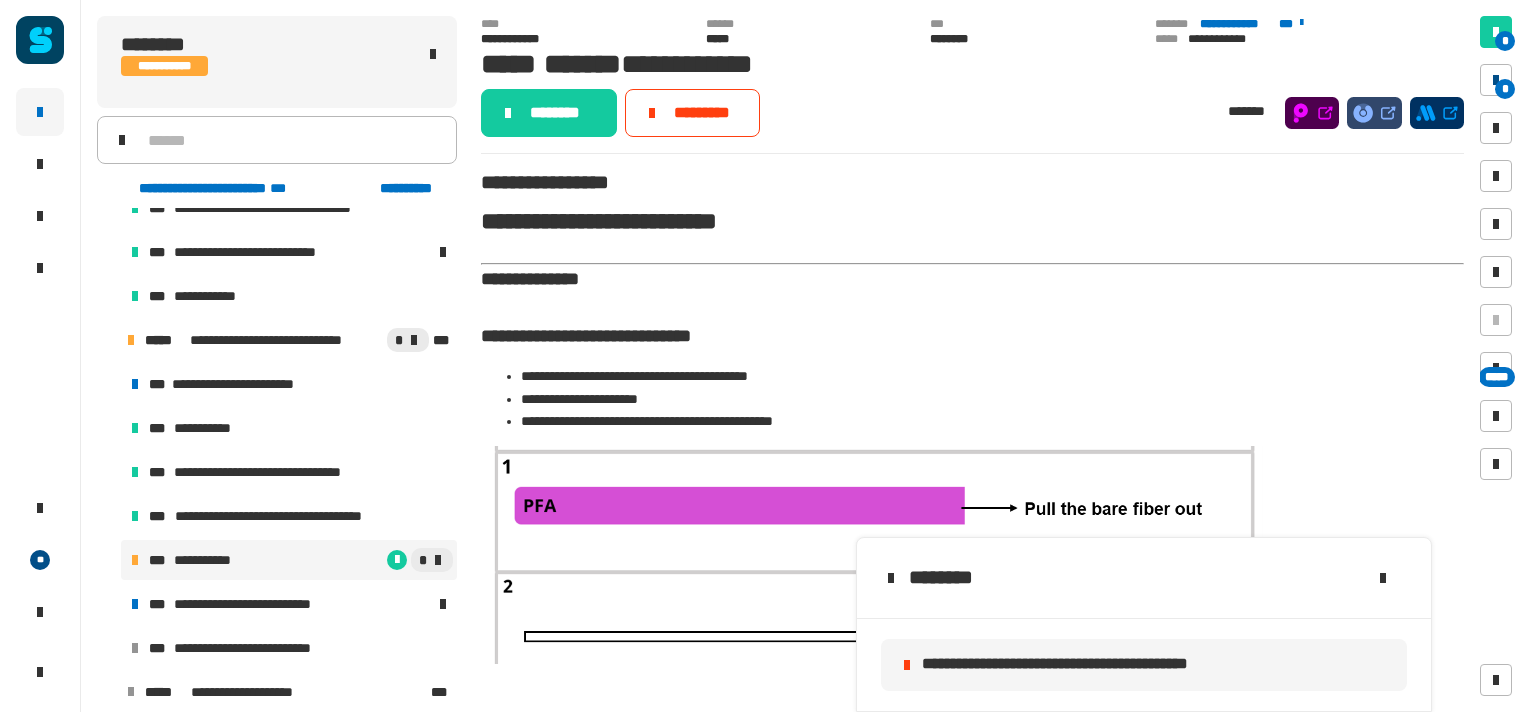 click at bounding box center [1496, 80] 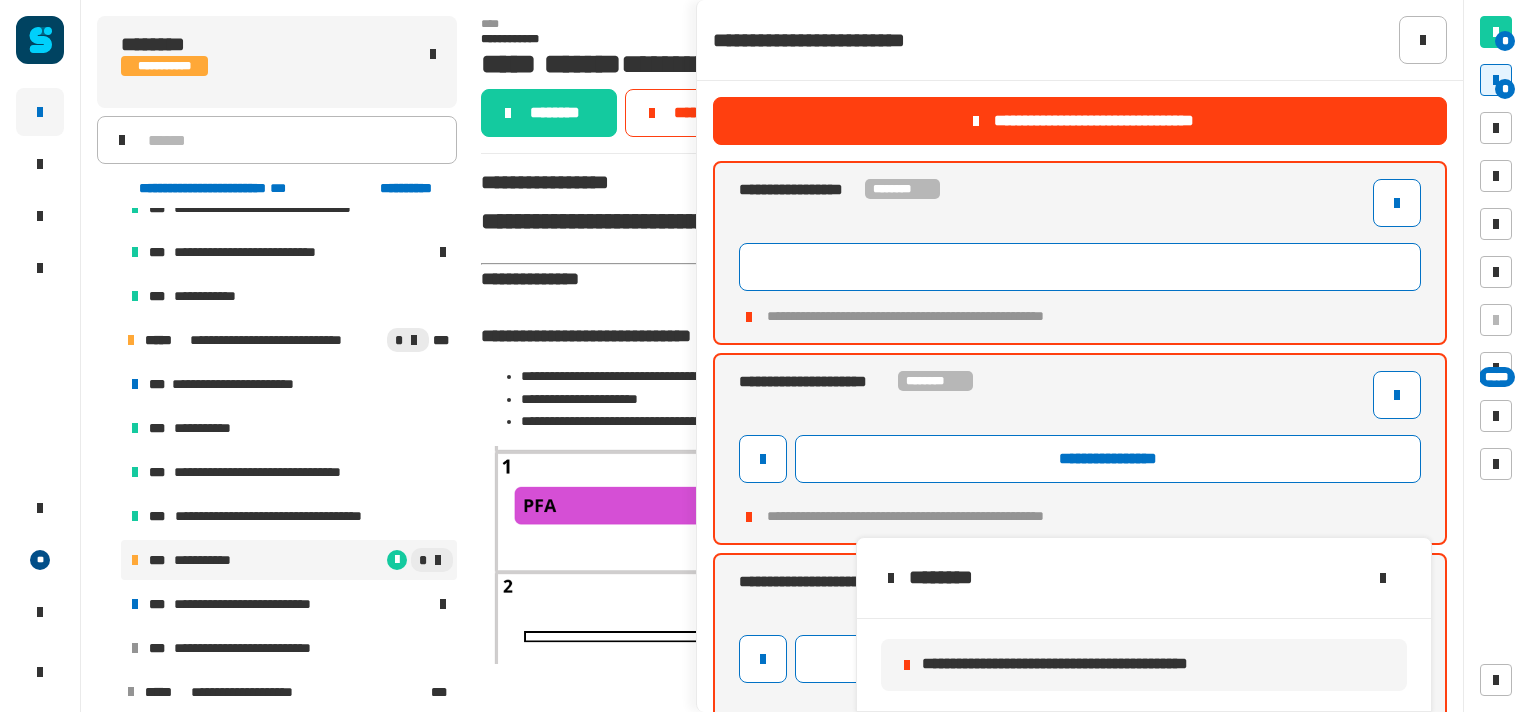 click 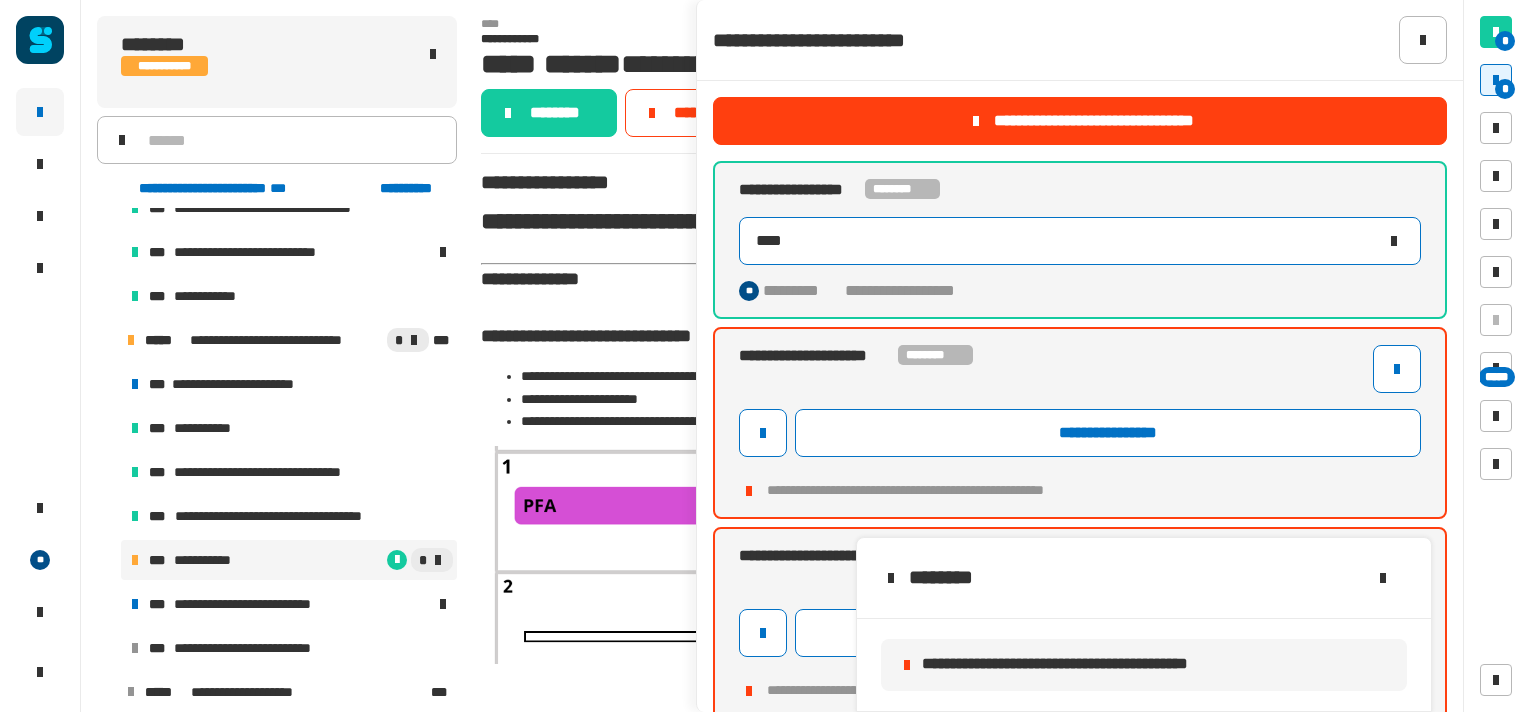 scroll, scrollTop: 400, scrollLeft: 0, axis: vertical 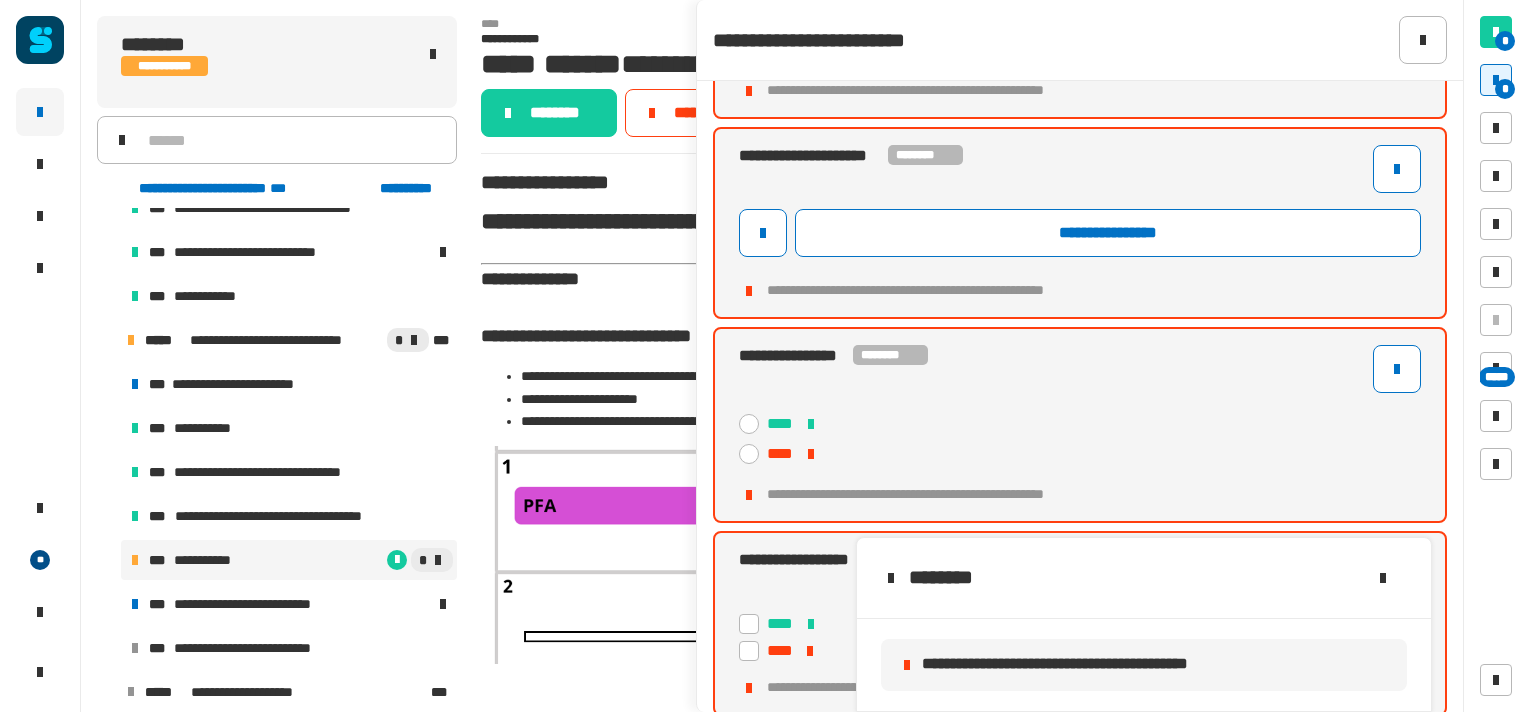 type on "****" 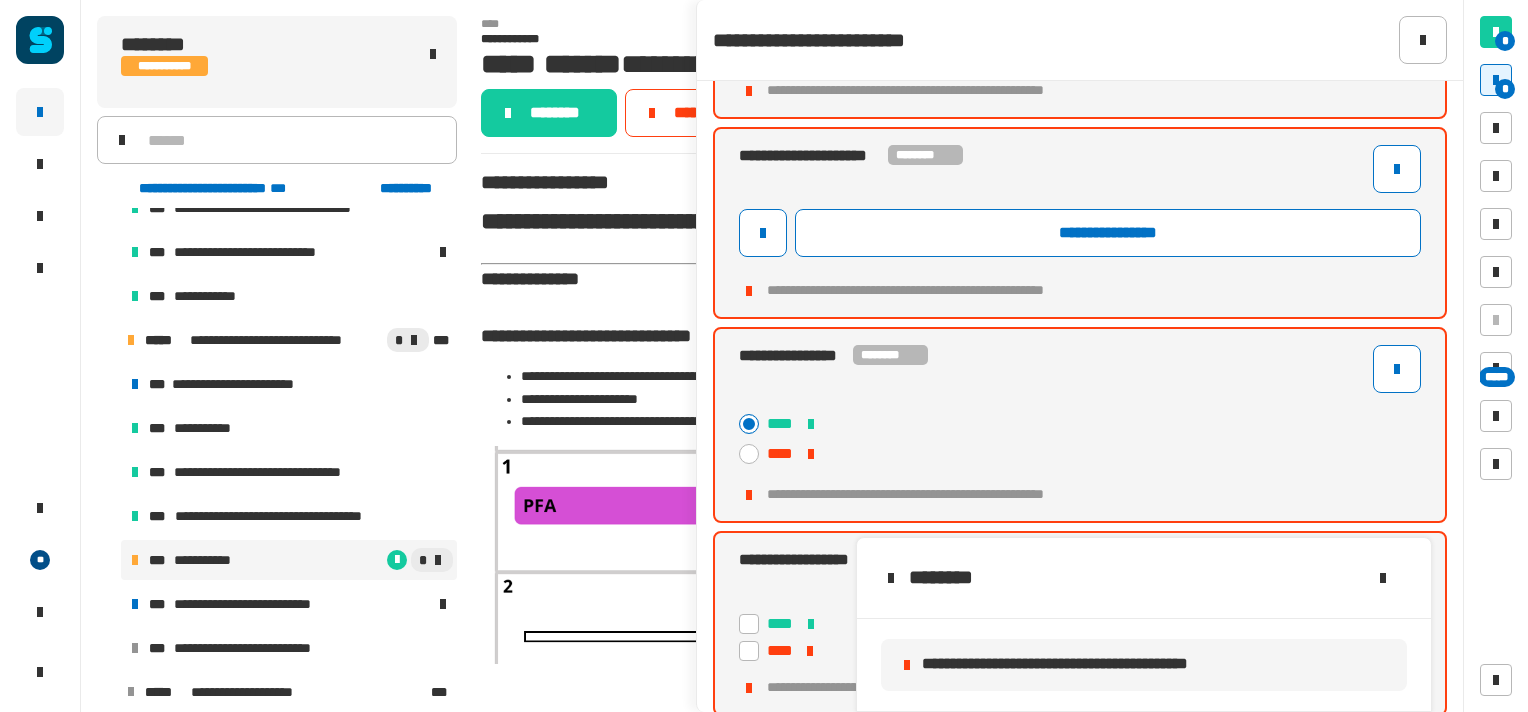 scroll, scrollTop: 373, scrollLeft: 0, axis: vertical 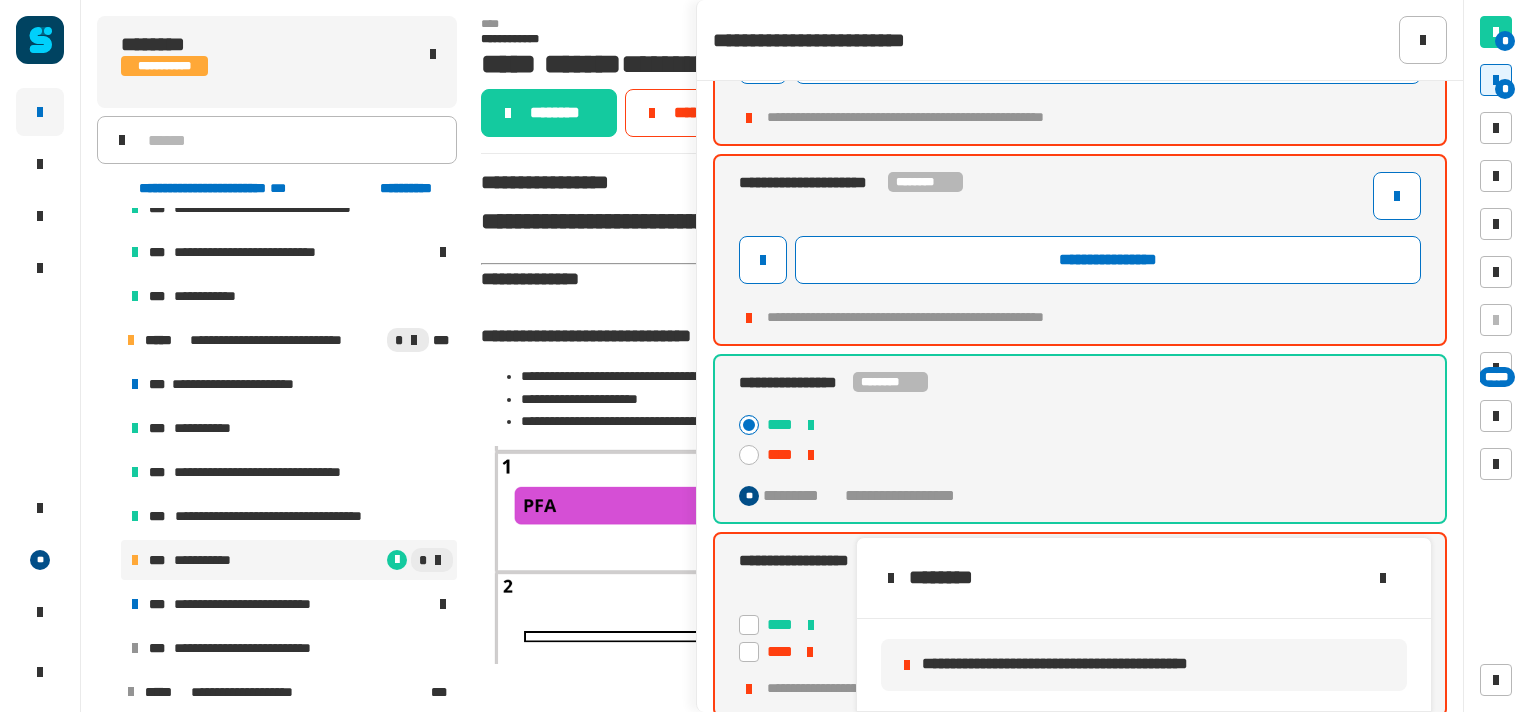 click 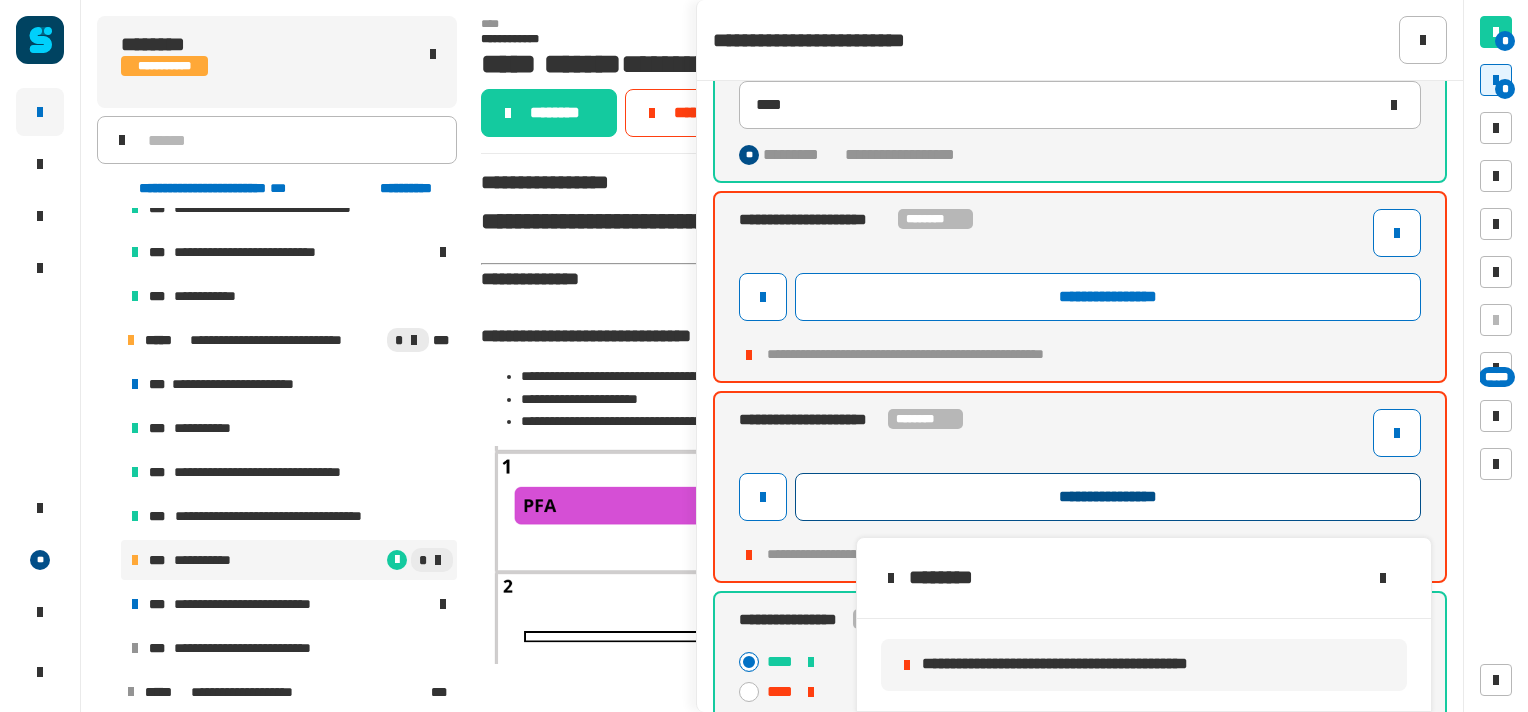 scroll, scrollTop: 136, scrollLeft: 0, axis: vertical 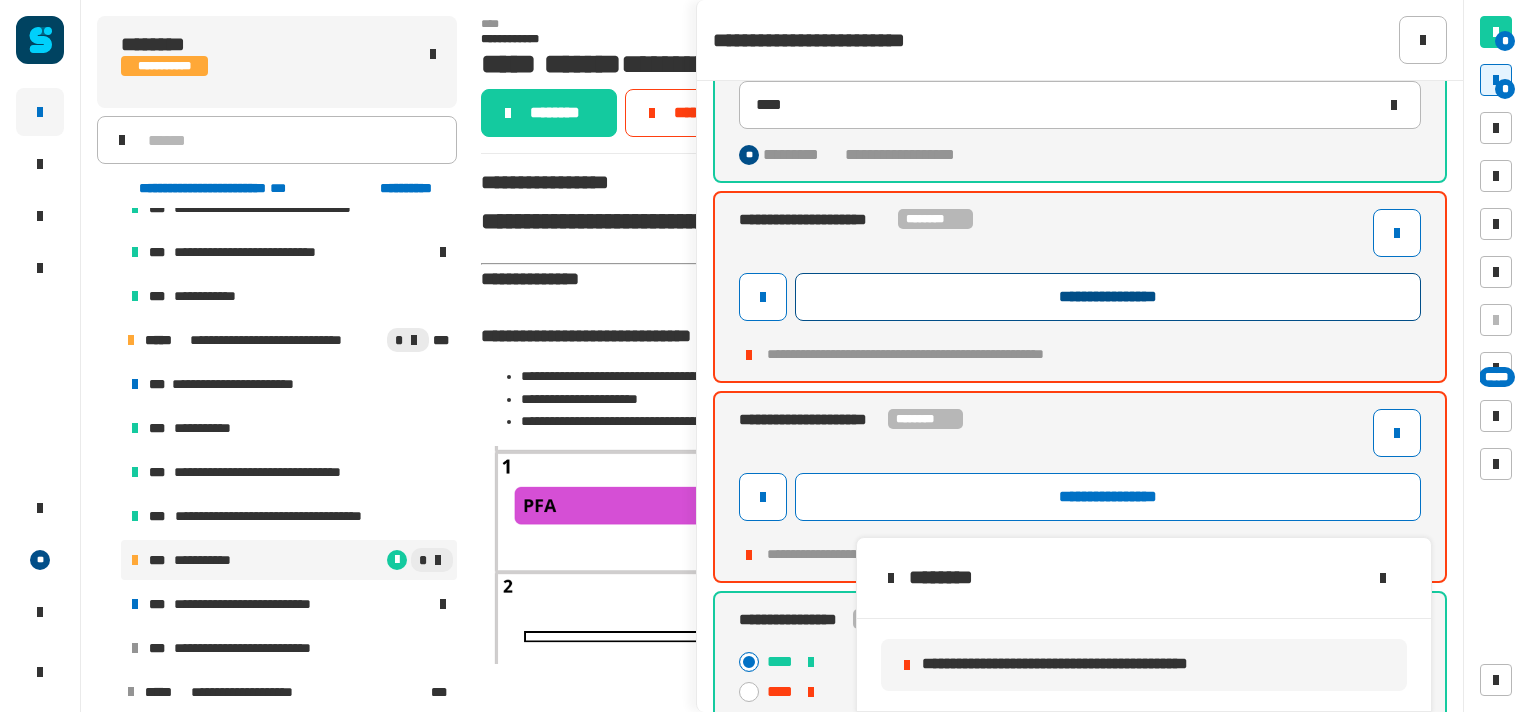 click on "**********" 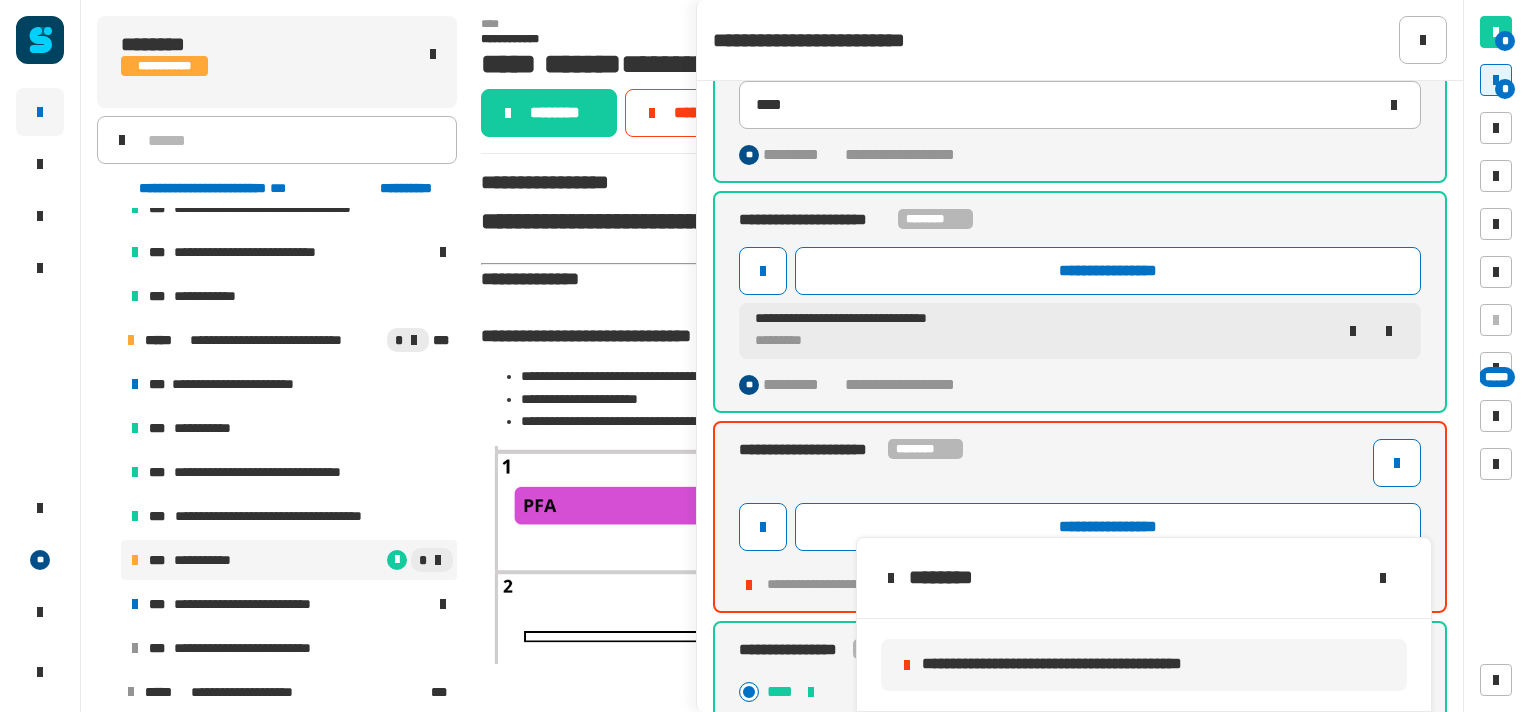 scroll, scrollTop: 248, scrollLeft: 0, axis: vertical 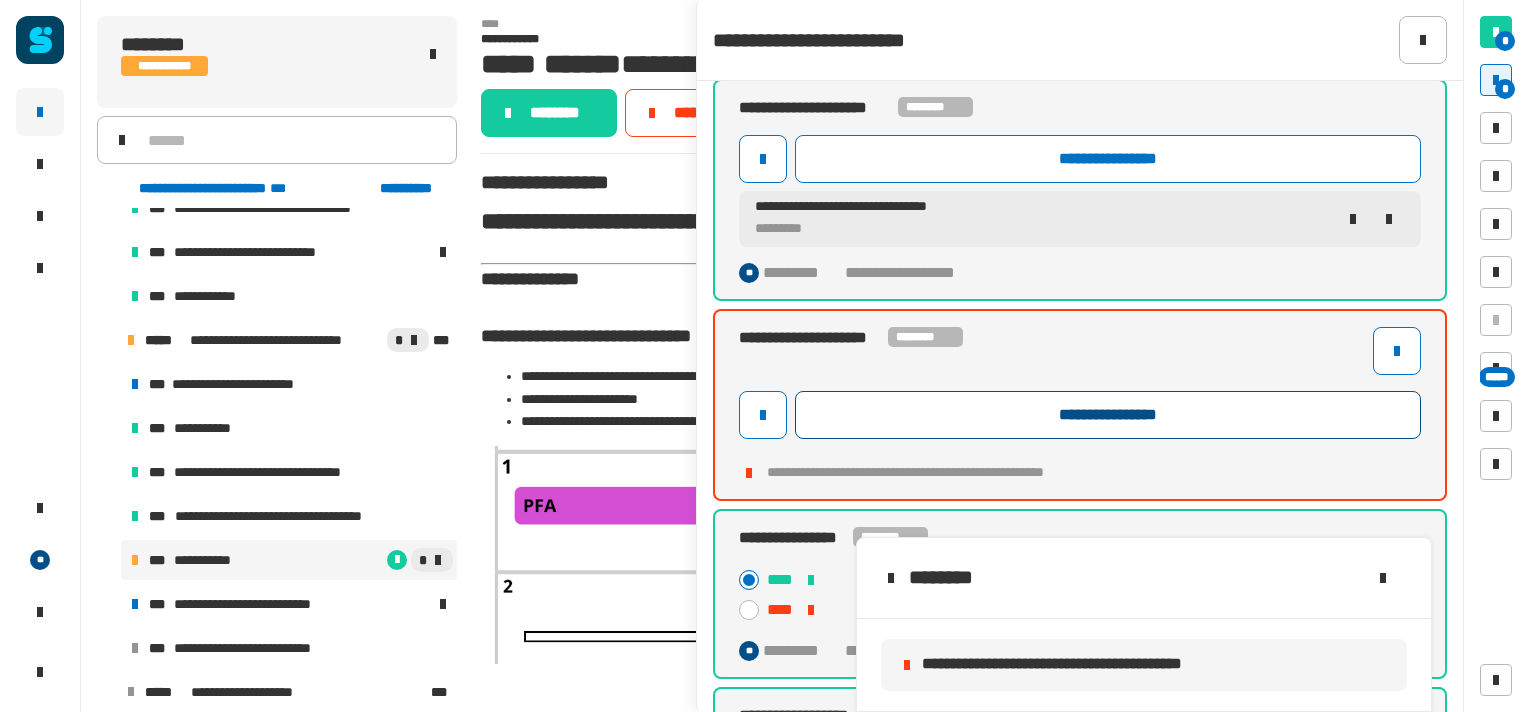 click on "**********" 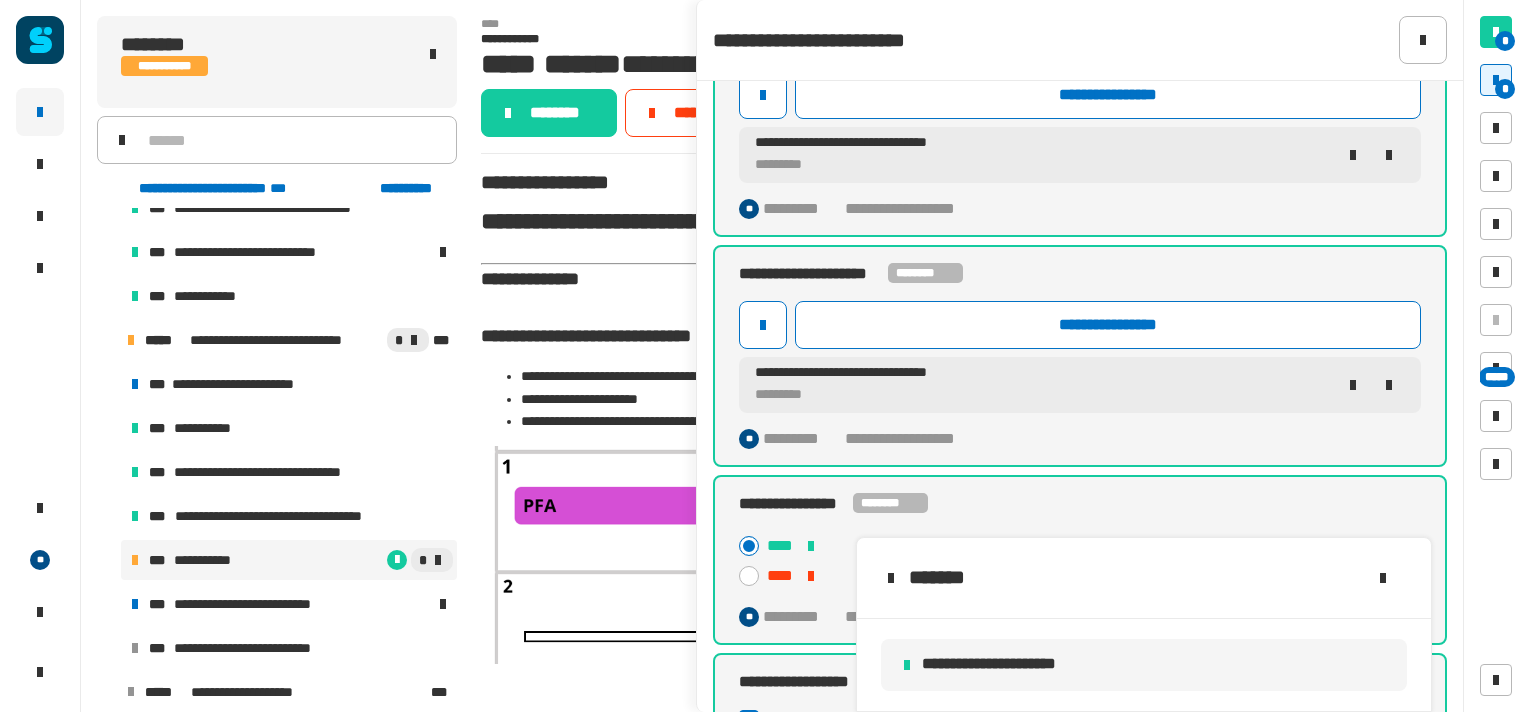 scroll, scrollTop: 184, scrollLeft: 0, axis: vertical 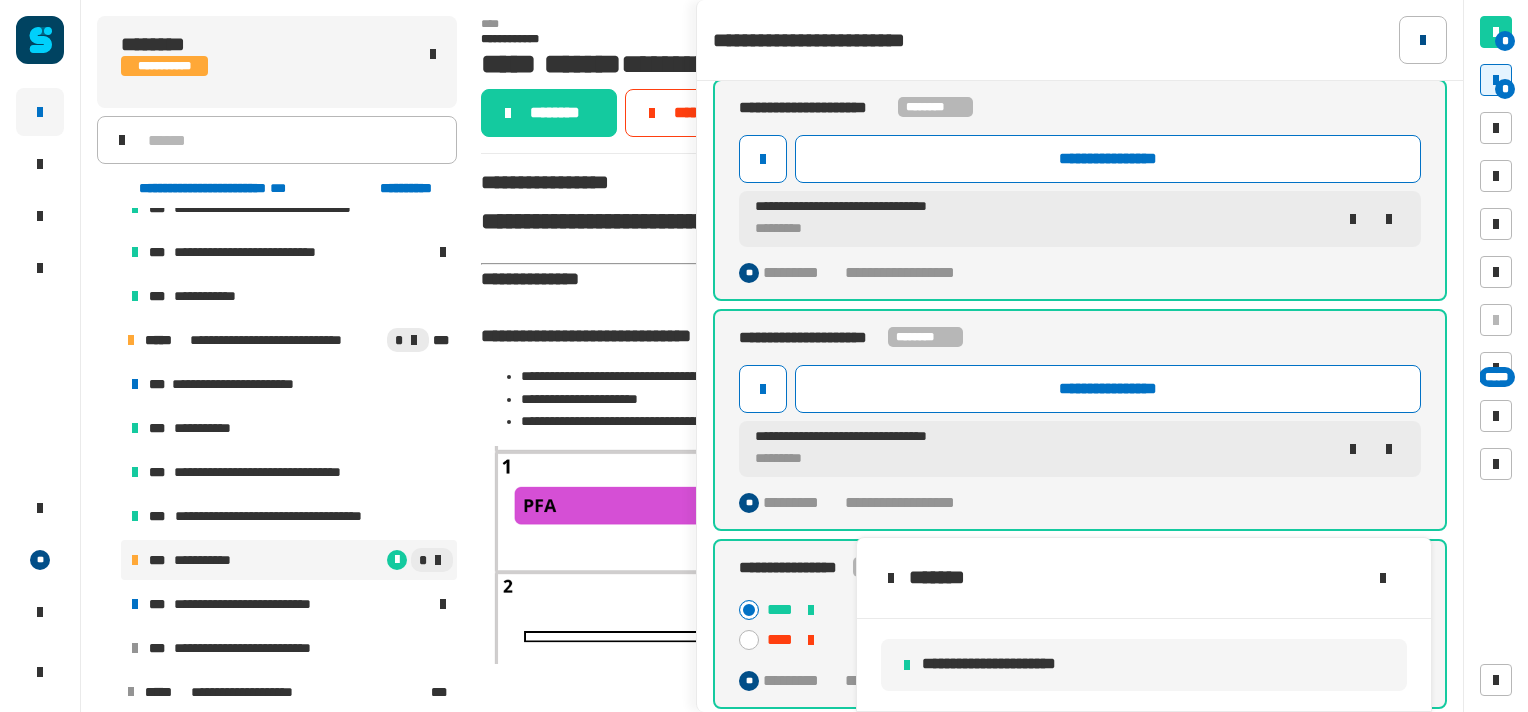 click 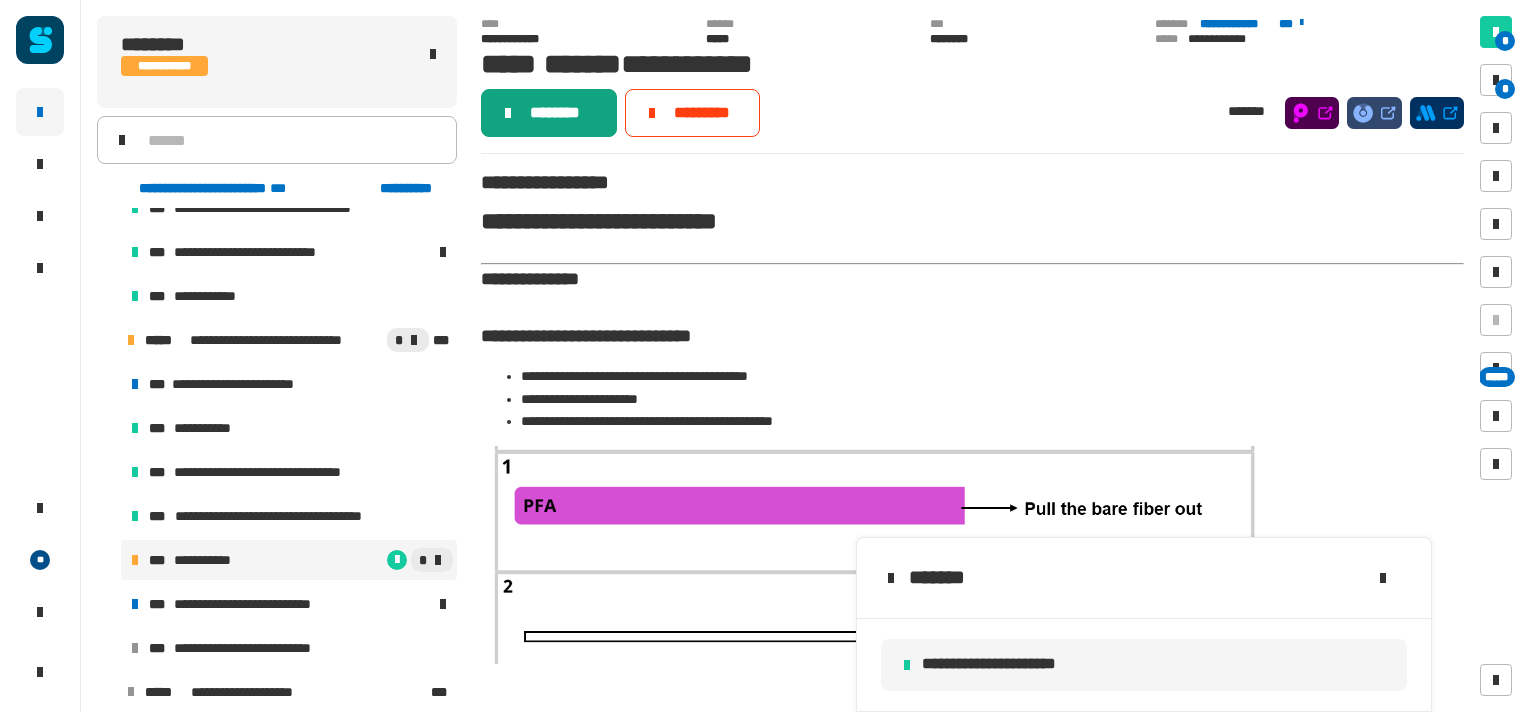 click on "********" 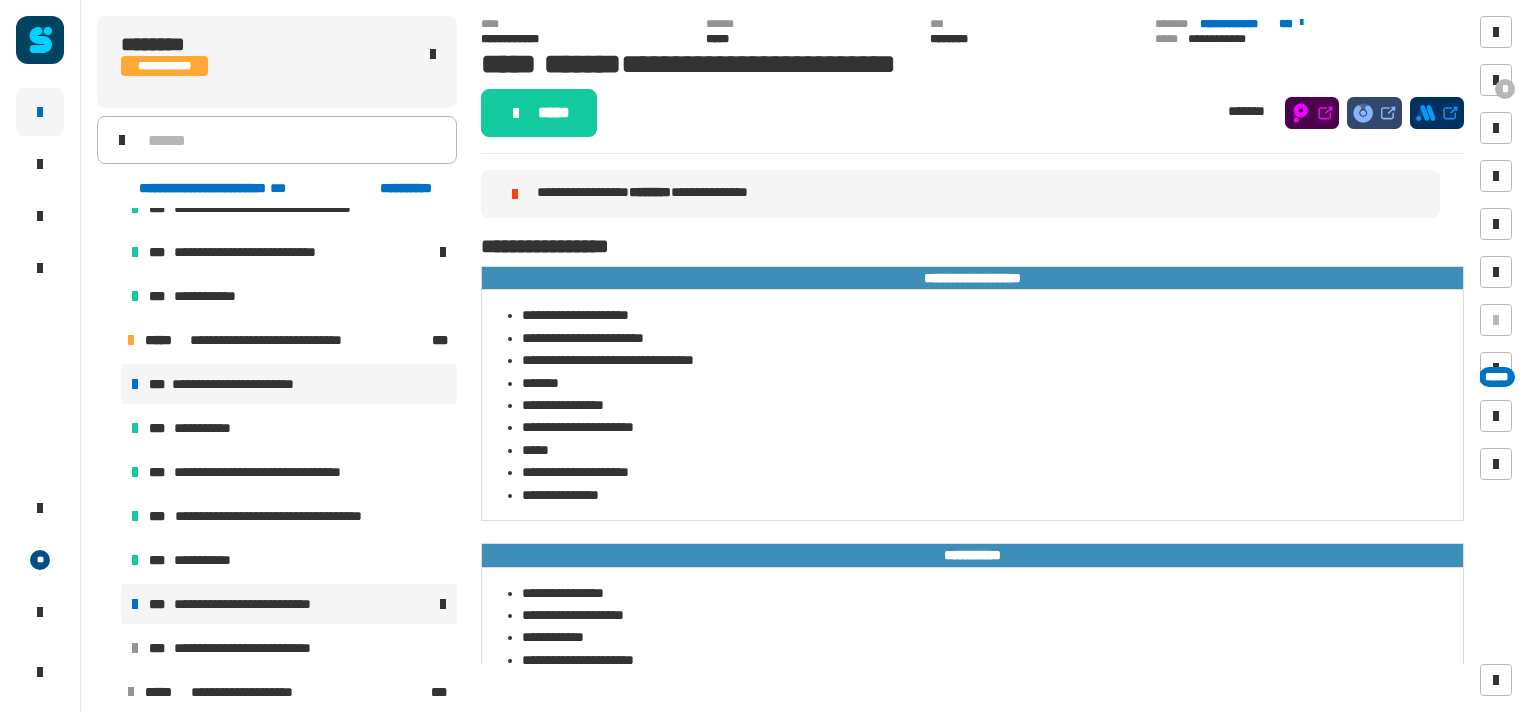 click on "**********" at bounding box center [259, 604] 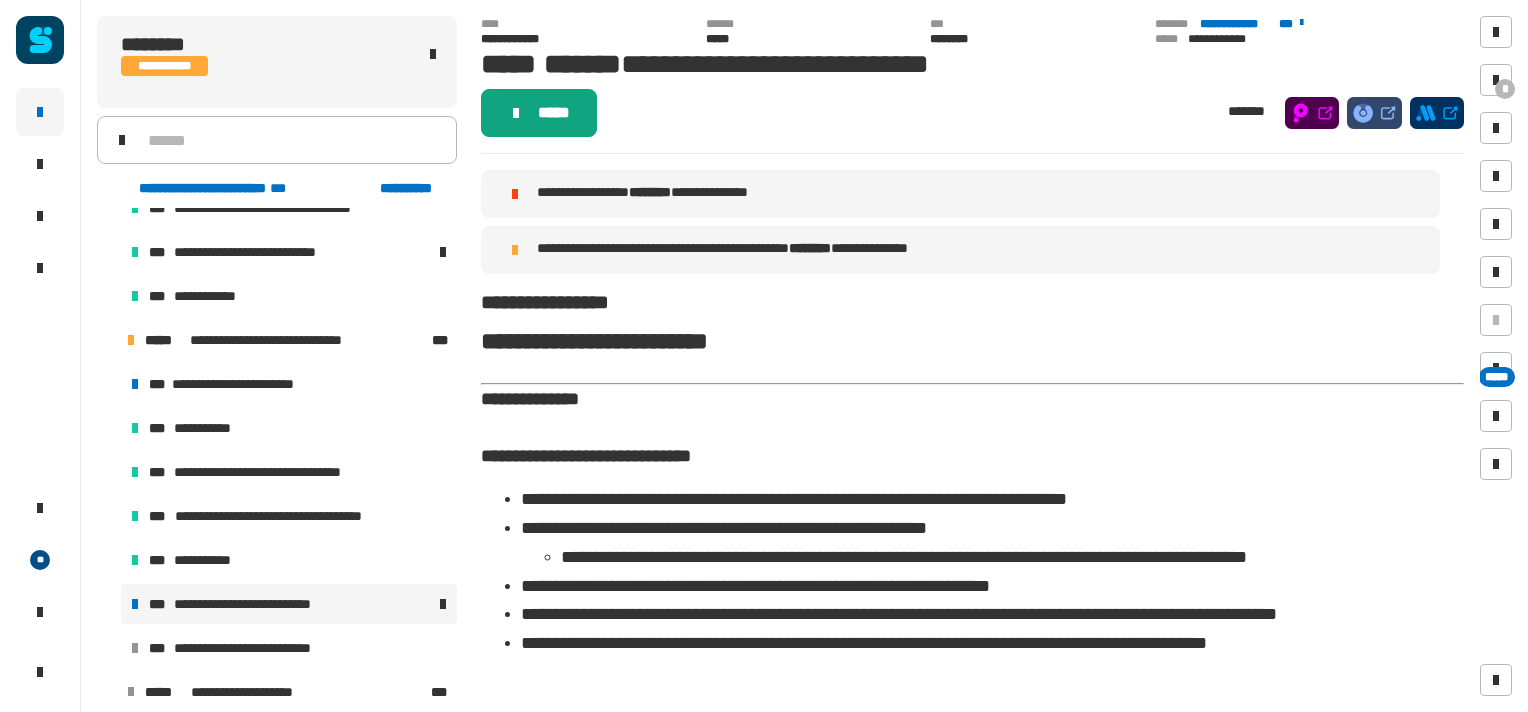 click on "*****" 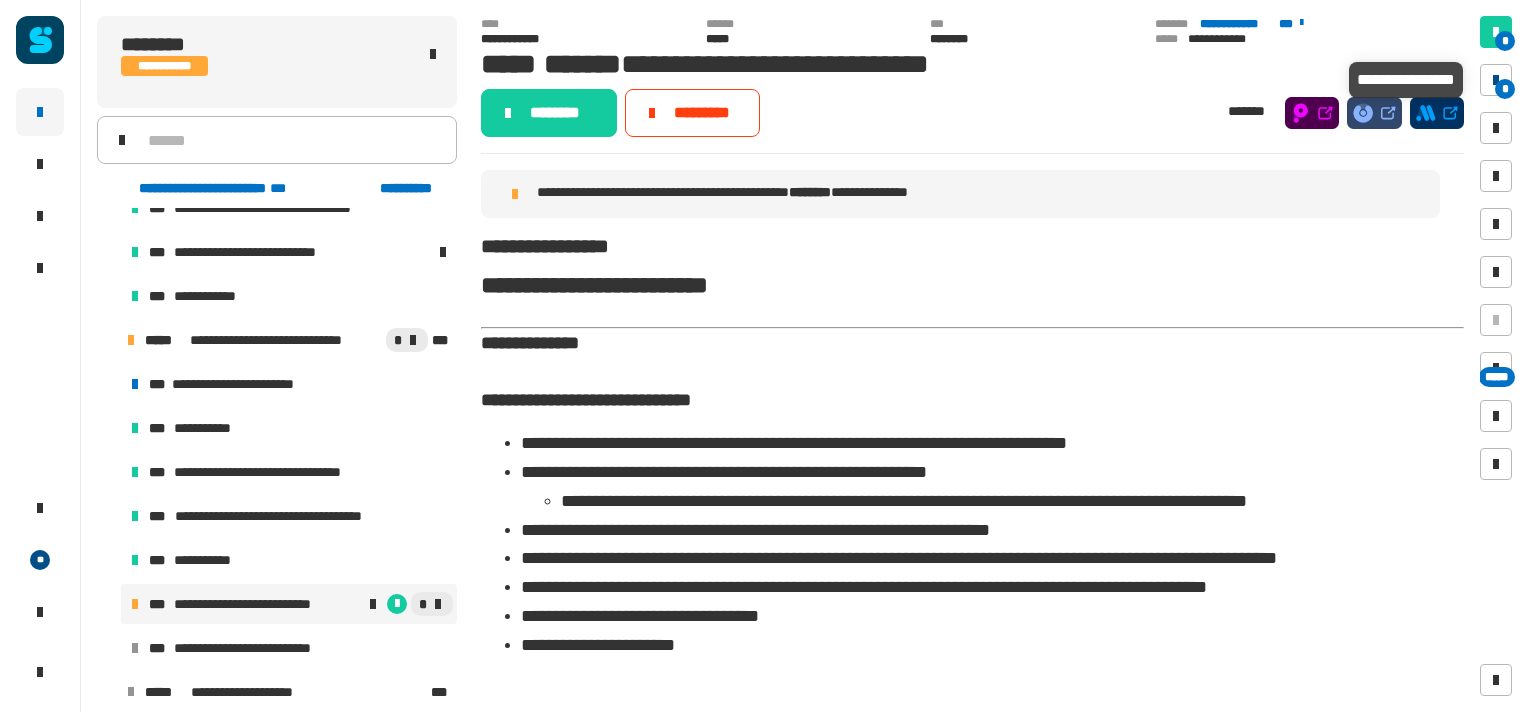 click at bounding box center (1496, 80) 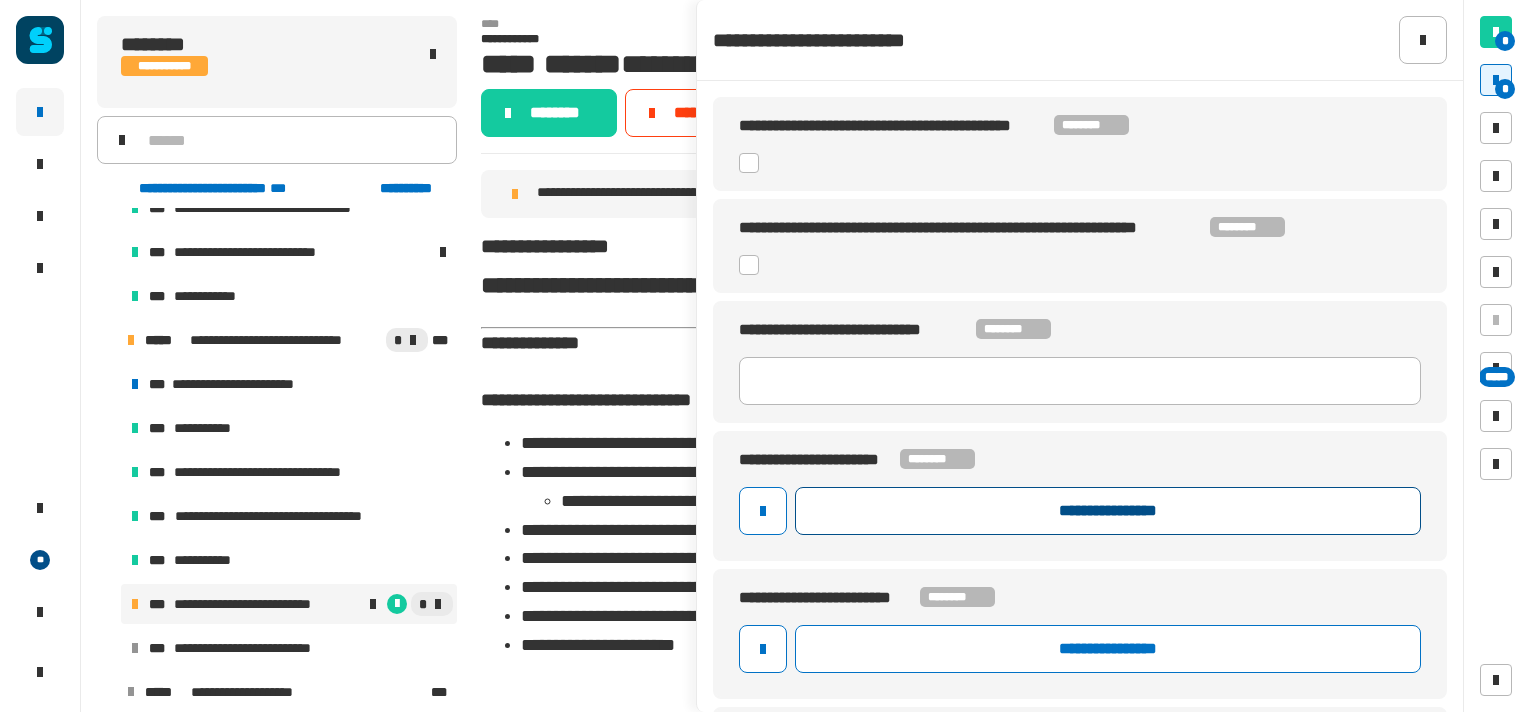 click on "**********" 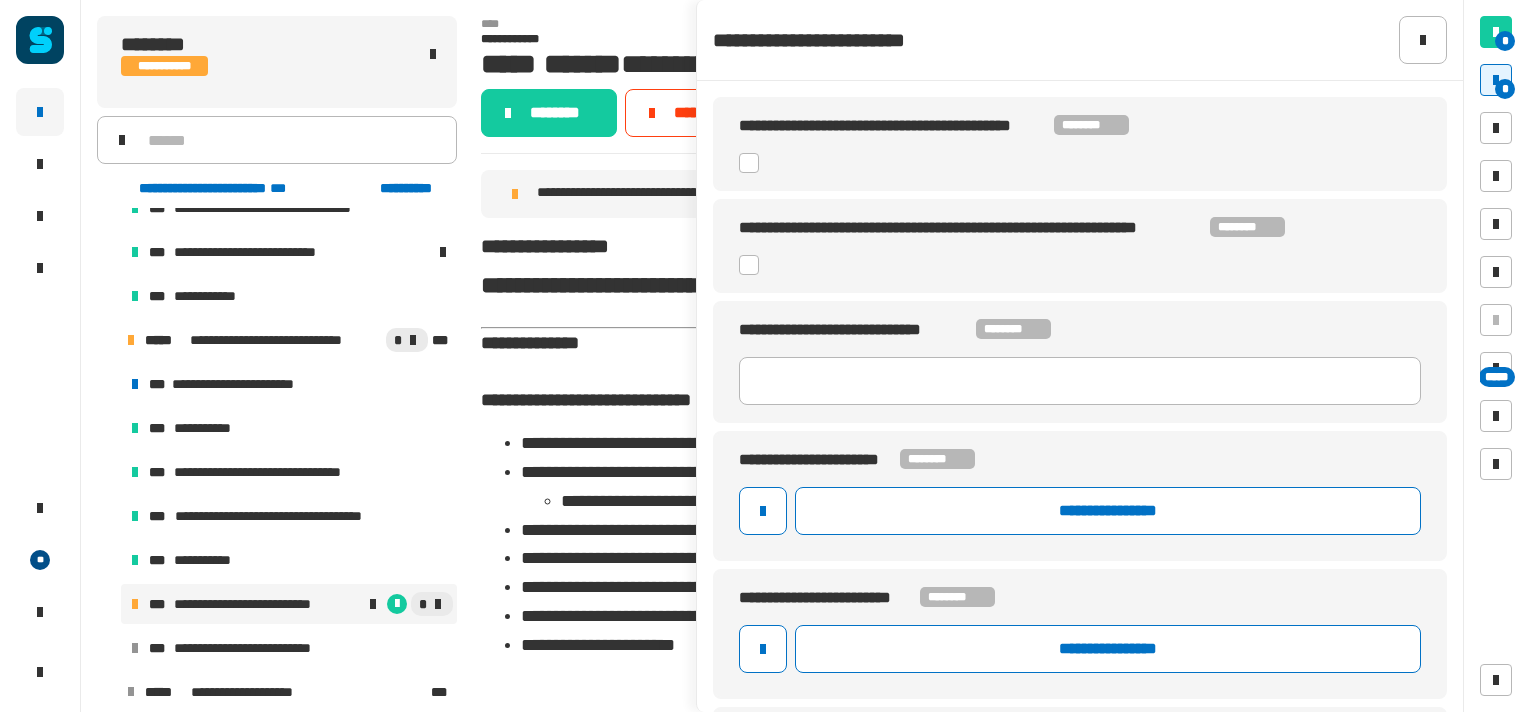 drag, startPoint x: 1027, startPoint y: 500, endPoint x: 1076, endPoint y: 412, distance: 100.72239 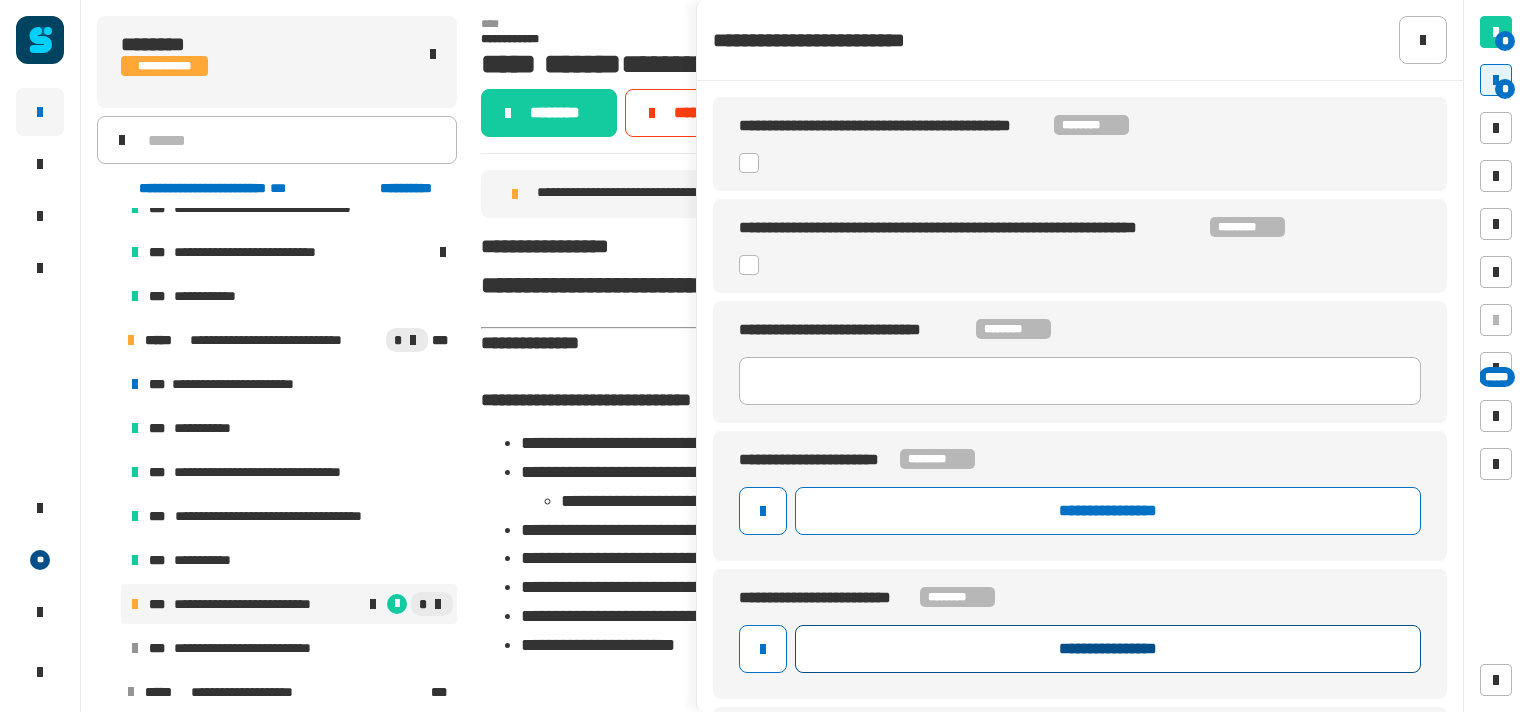 click on "**********" 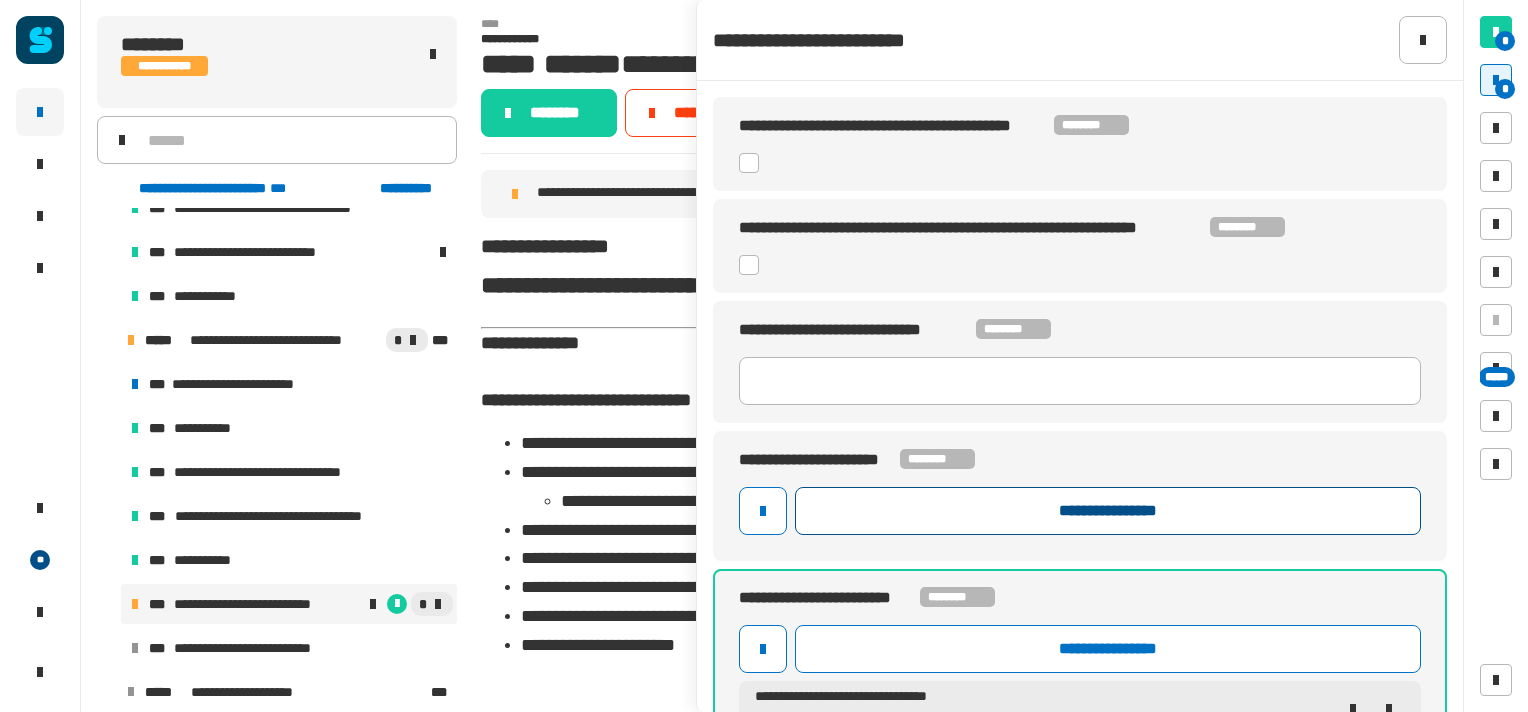 click on "**********" 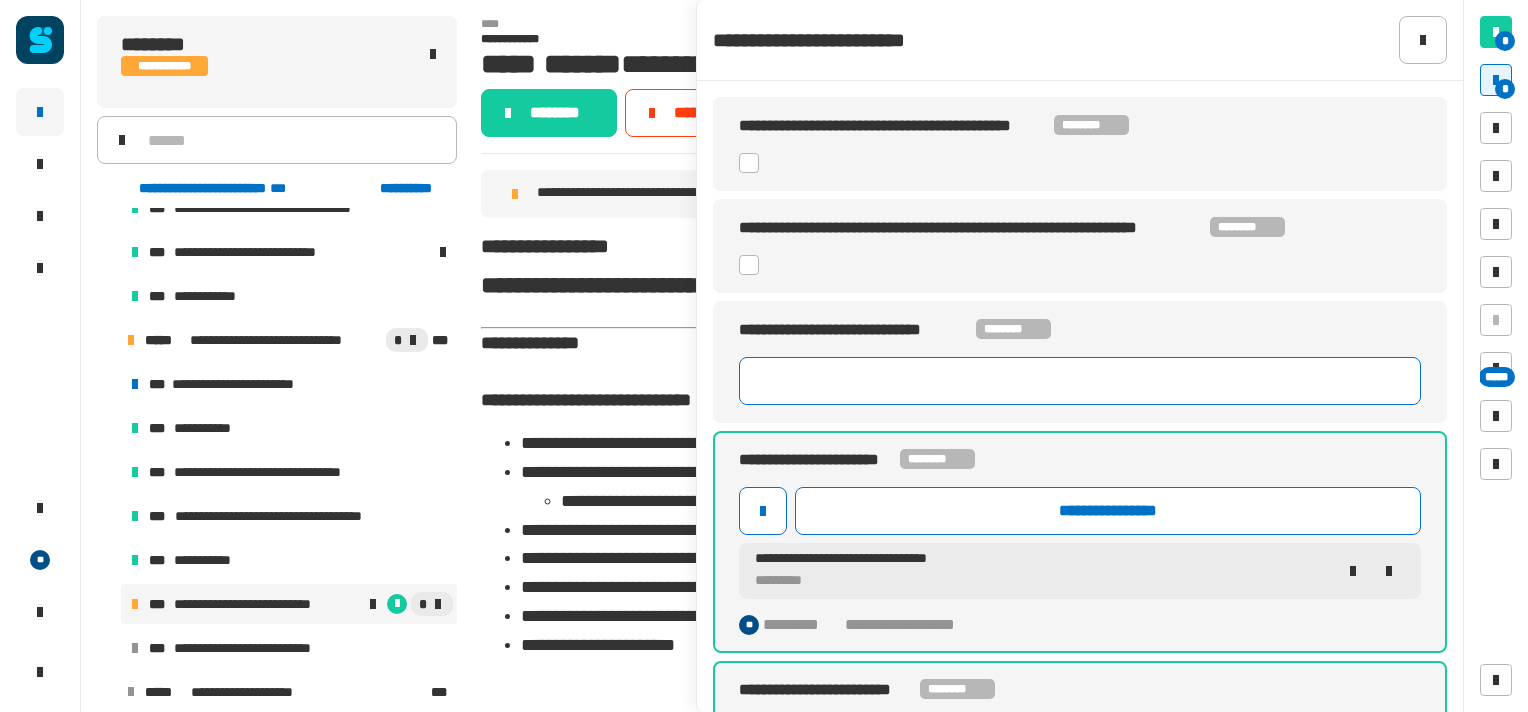 click 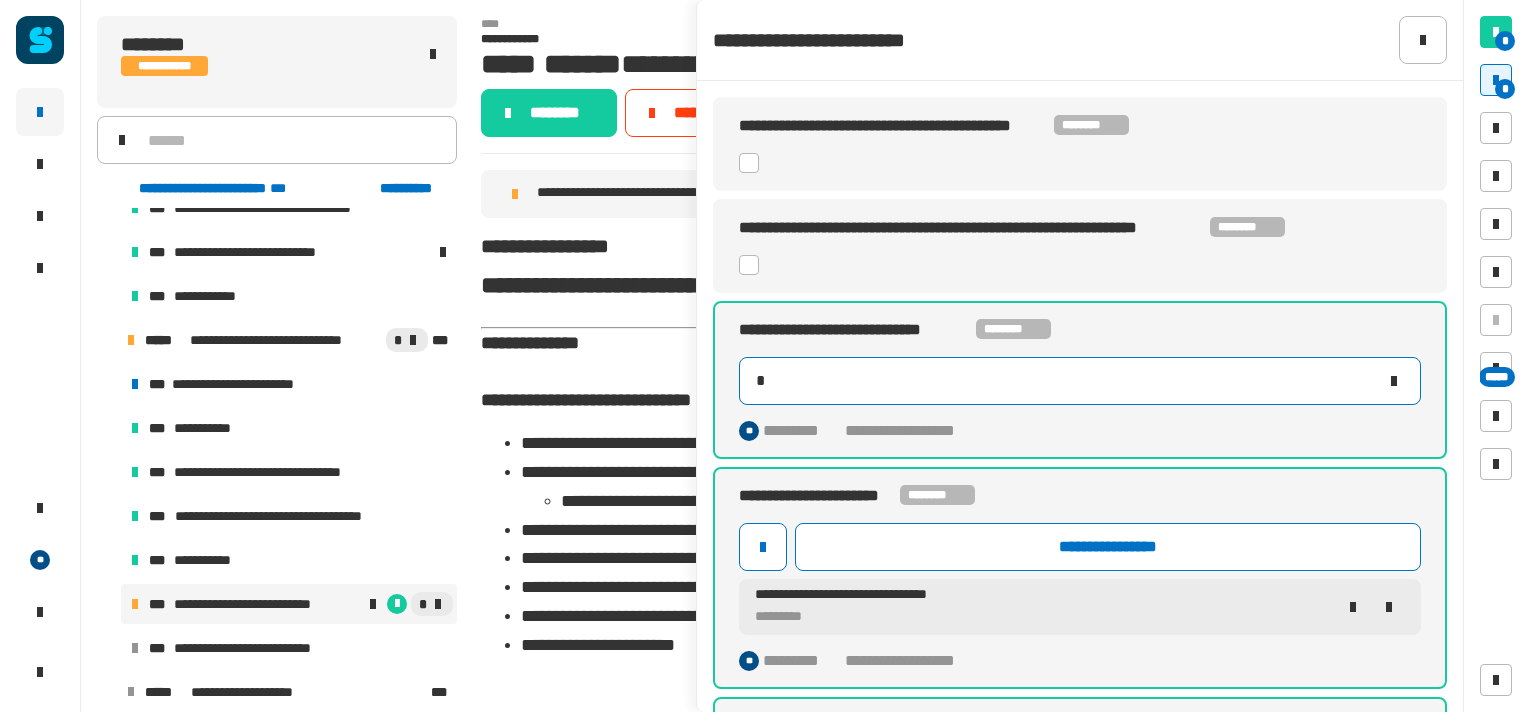 type on "*" 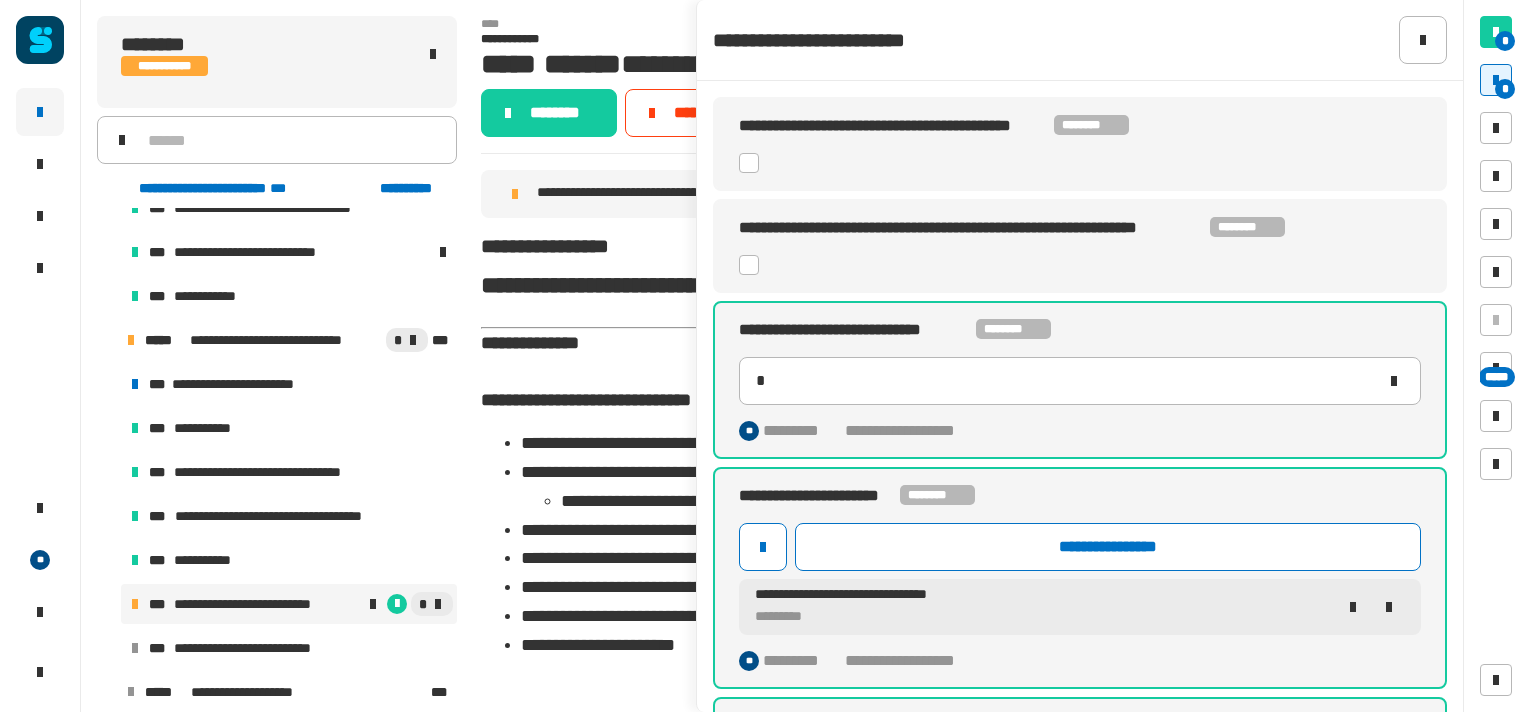 click 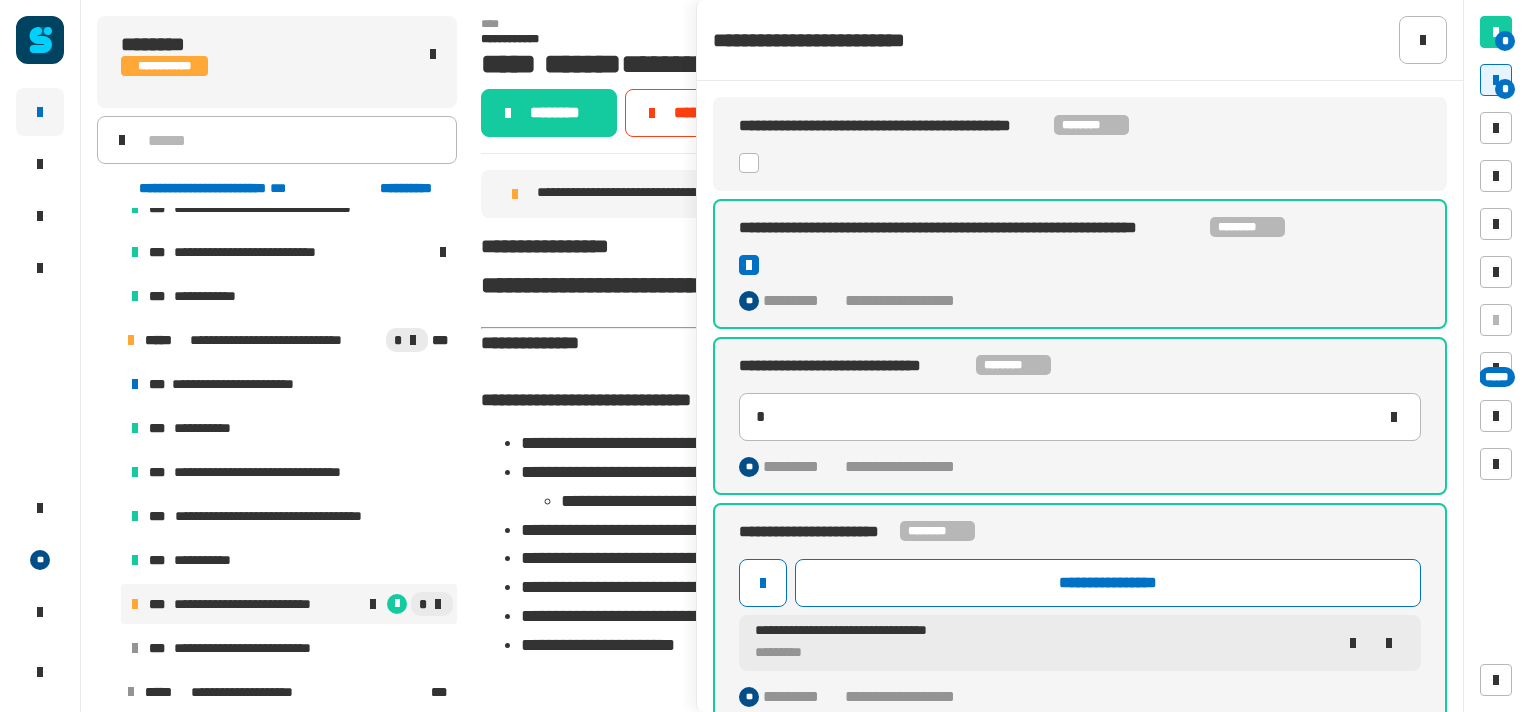 click 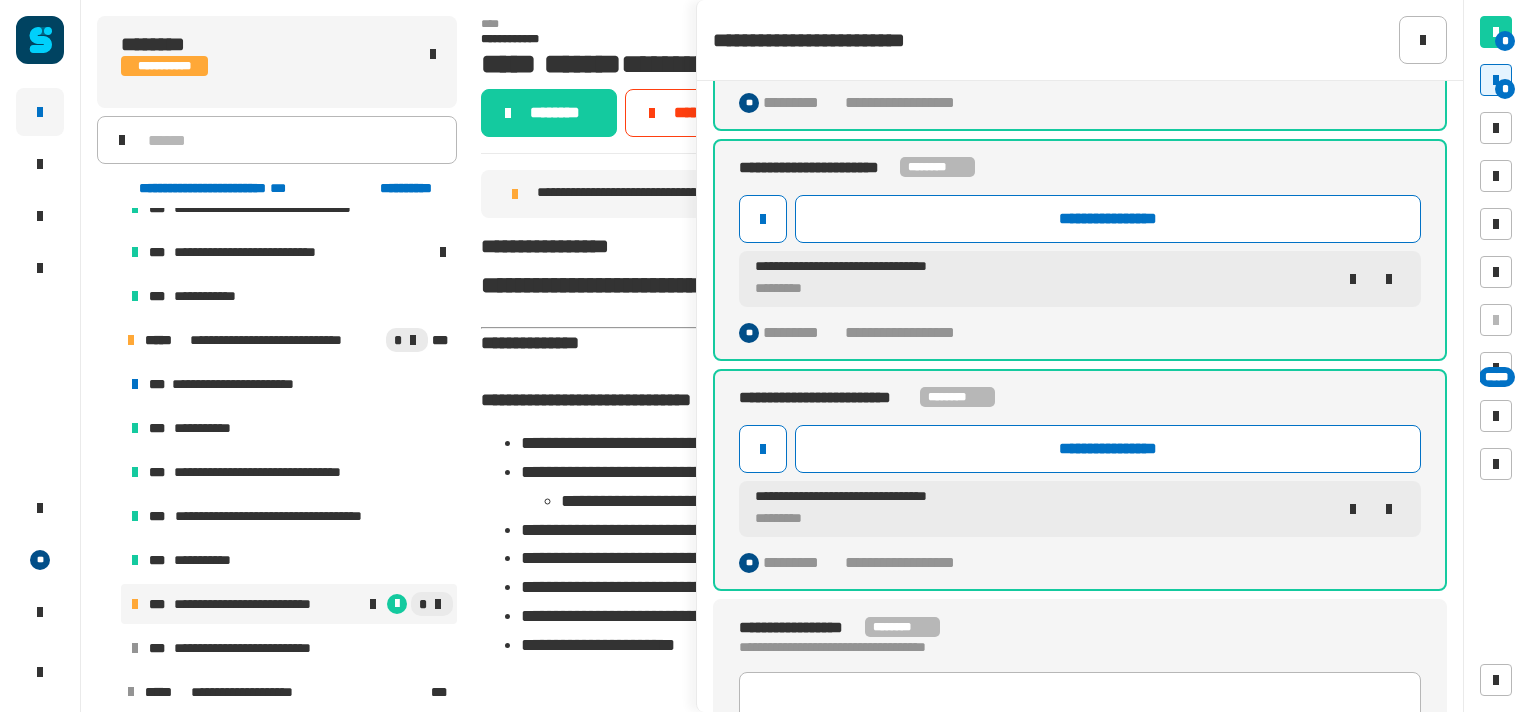 scroll, scrollTop: 421, scrollLeft: 0, axis: vertical 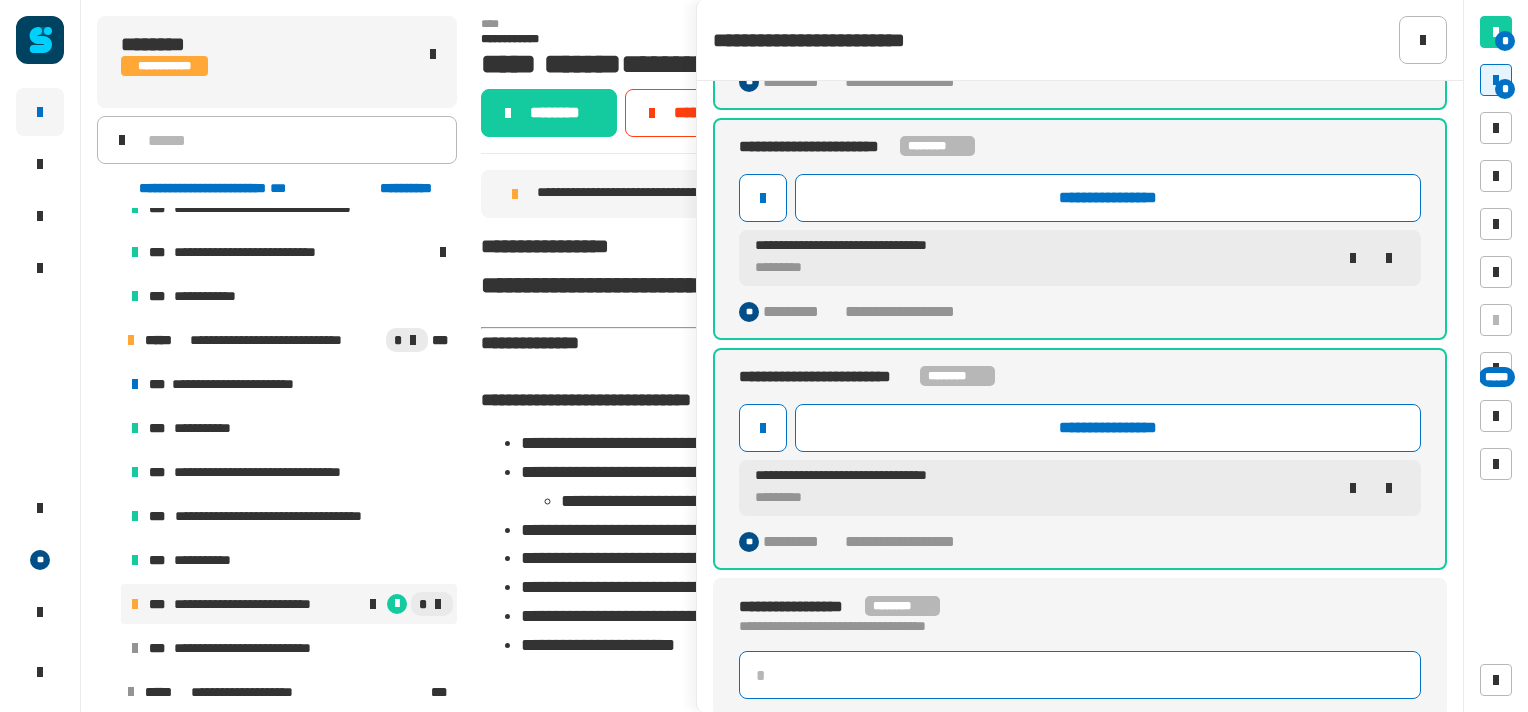 click 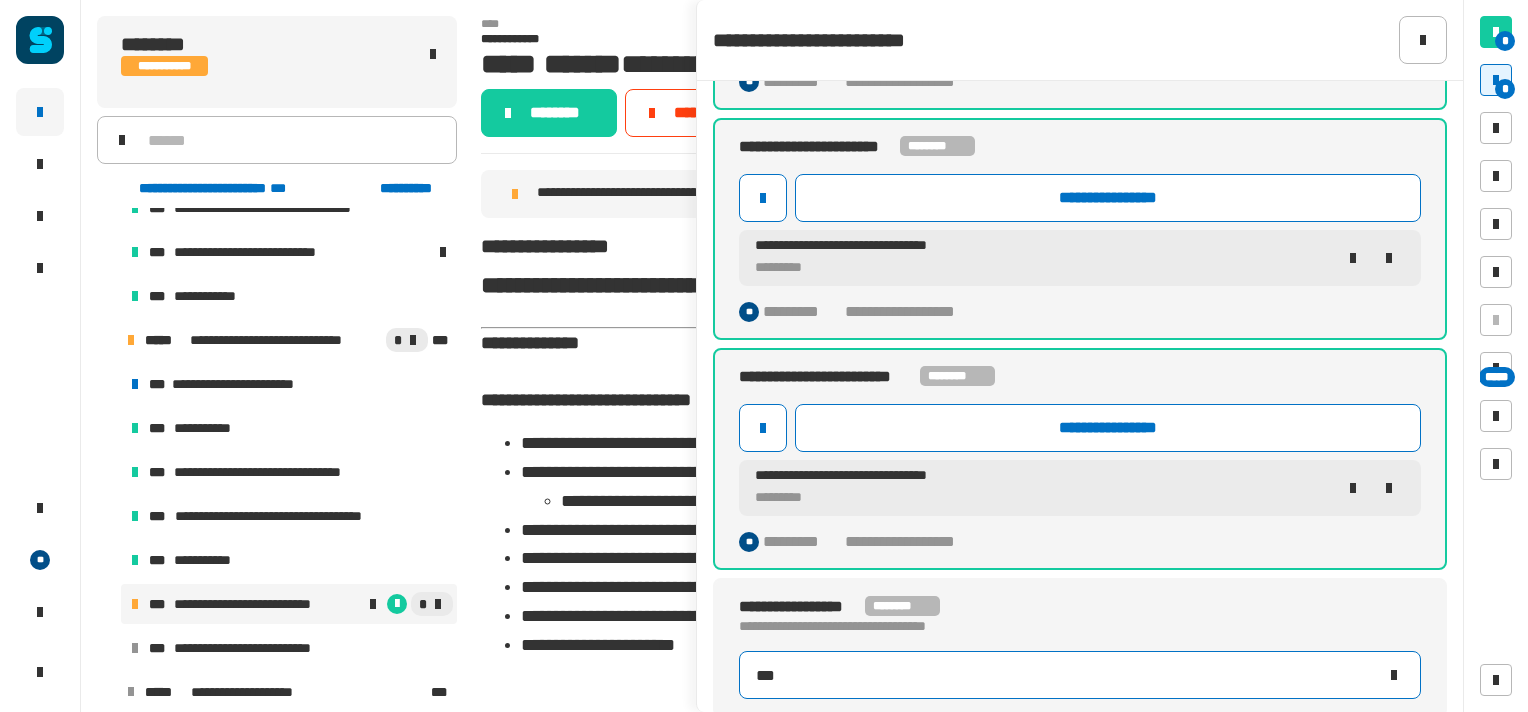 type on "****" 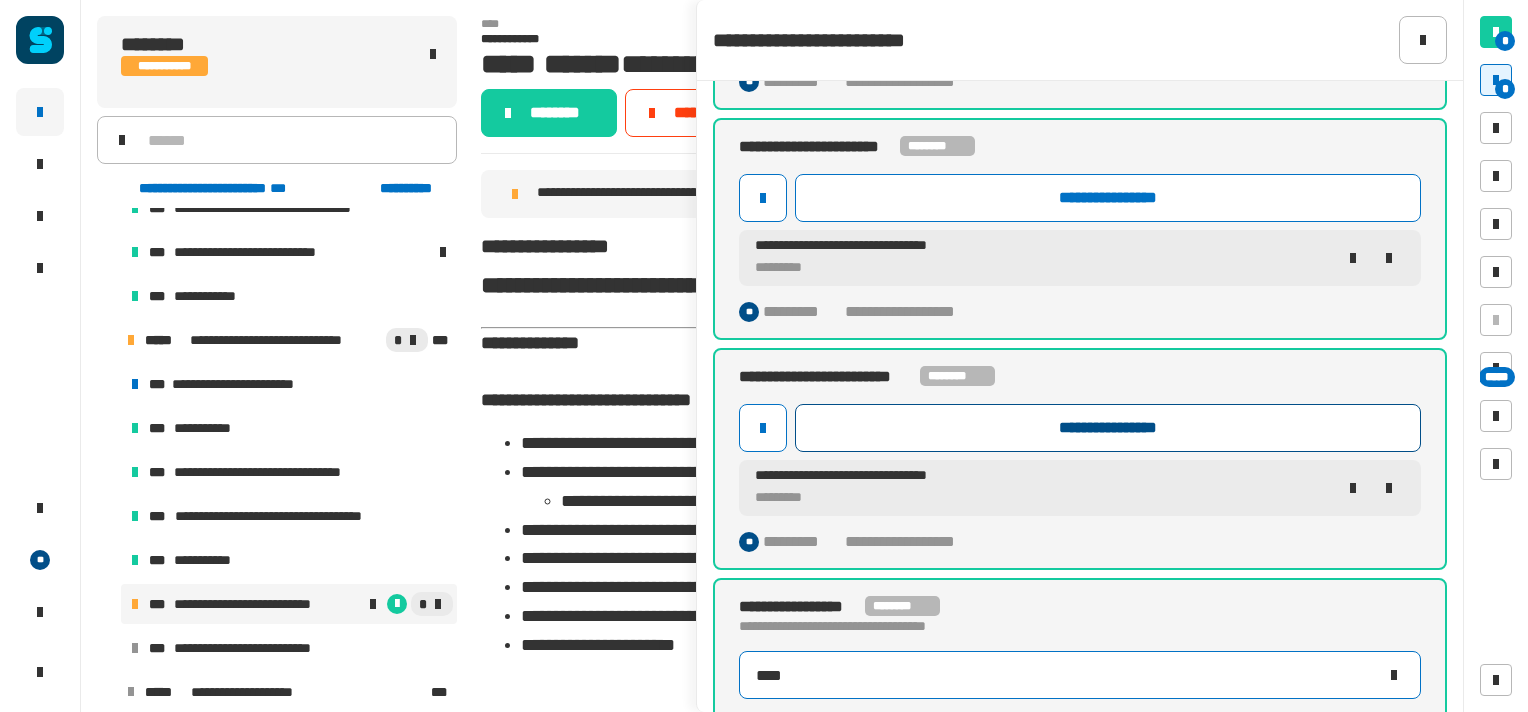 scroll, scrollTop: 457, scrollLeft: 0, axis: vertical 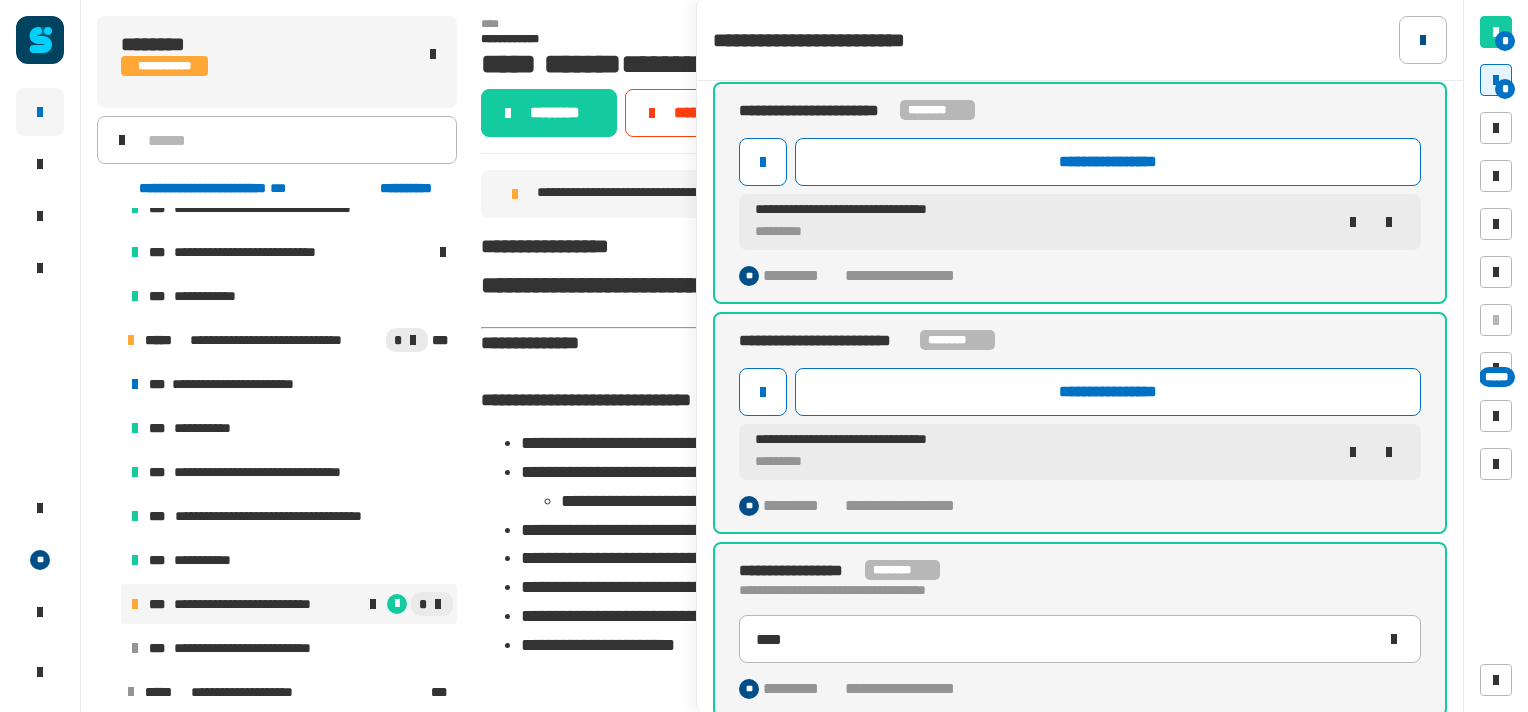 click 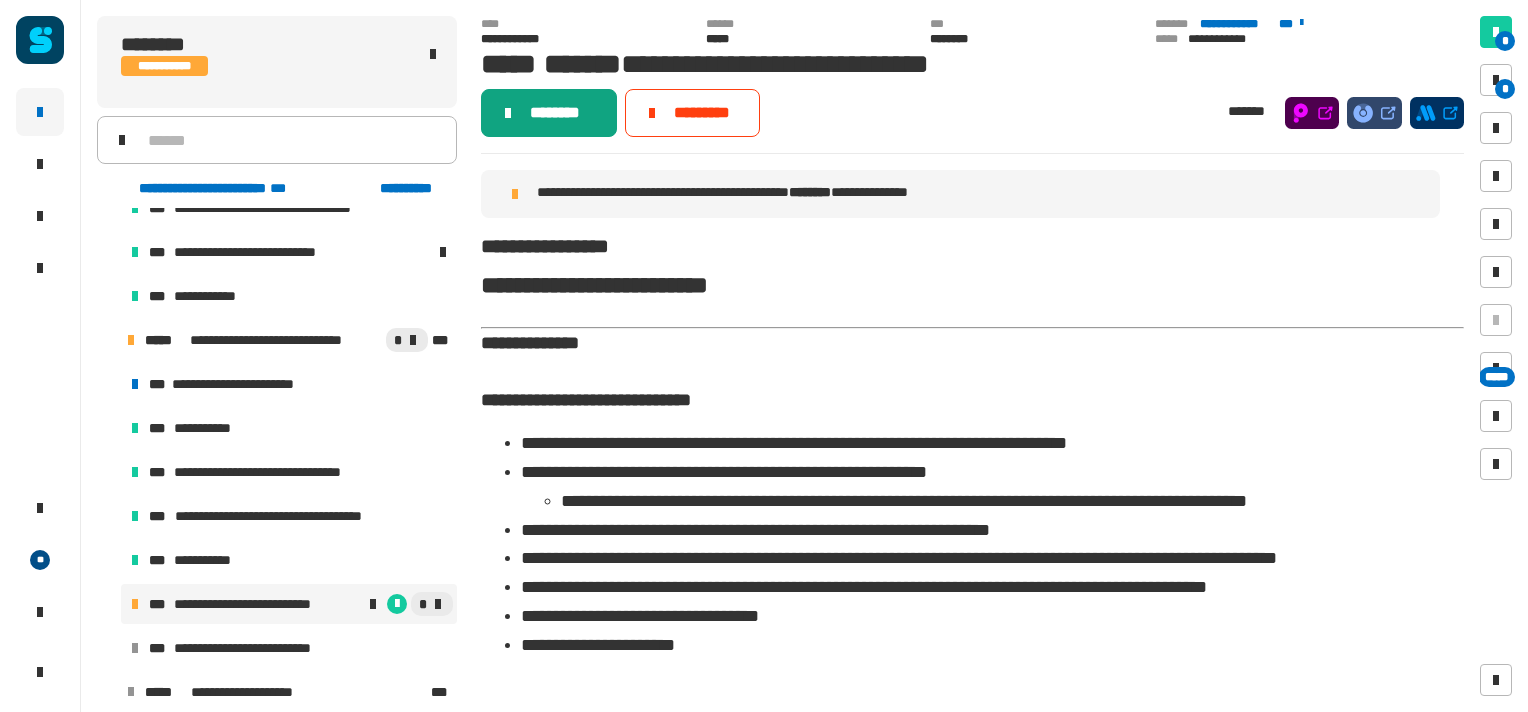 click on "********" 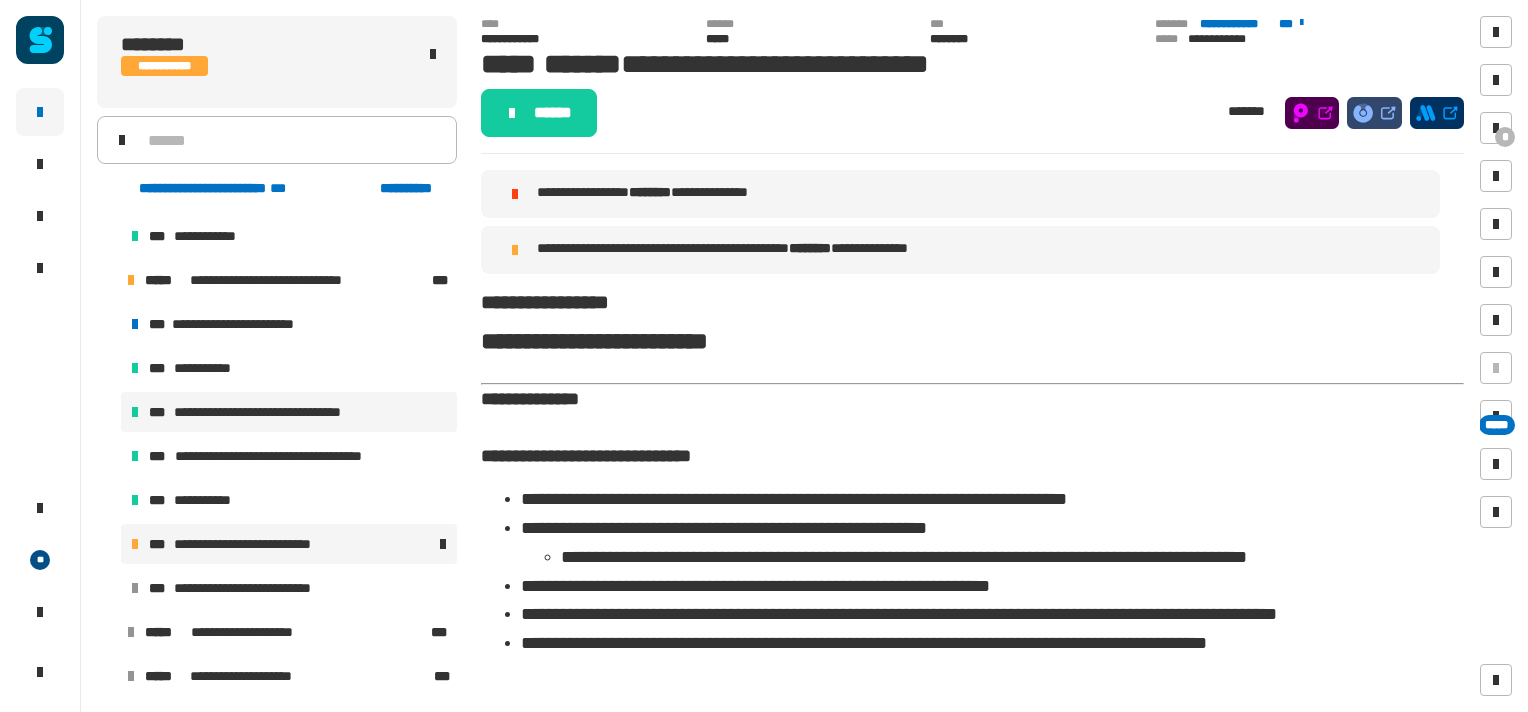 scroll, scrollTop: 526, scrollLeft: 0, axis: vertical 